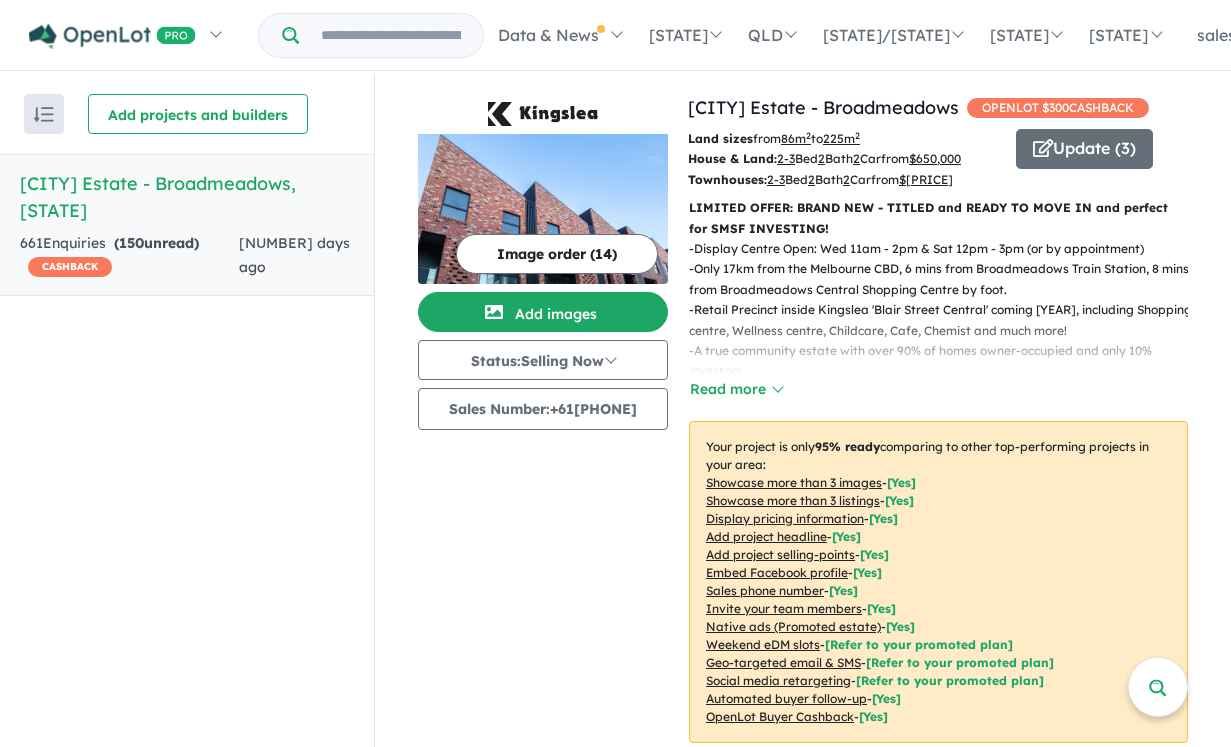scroll, scrollTop: 2, scrollLeft: 0, axis: vertical 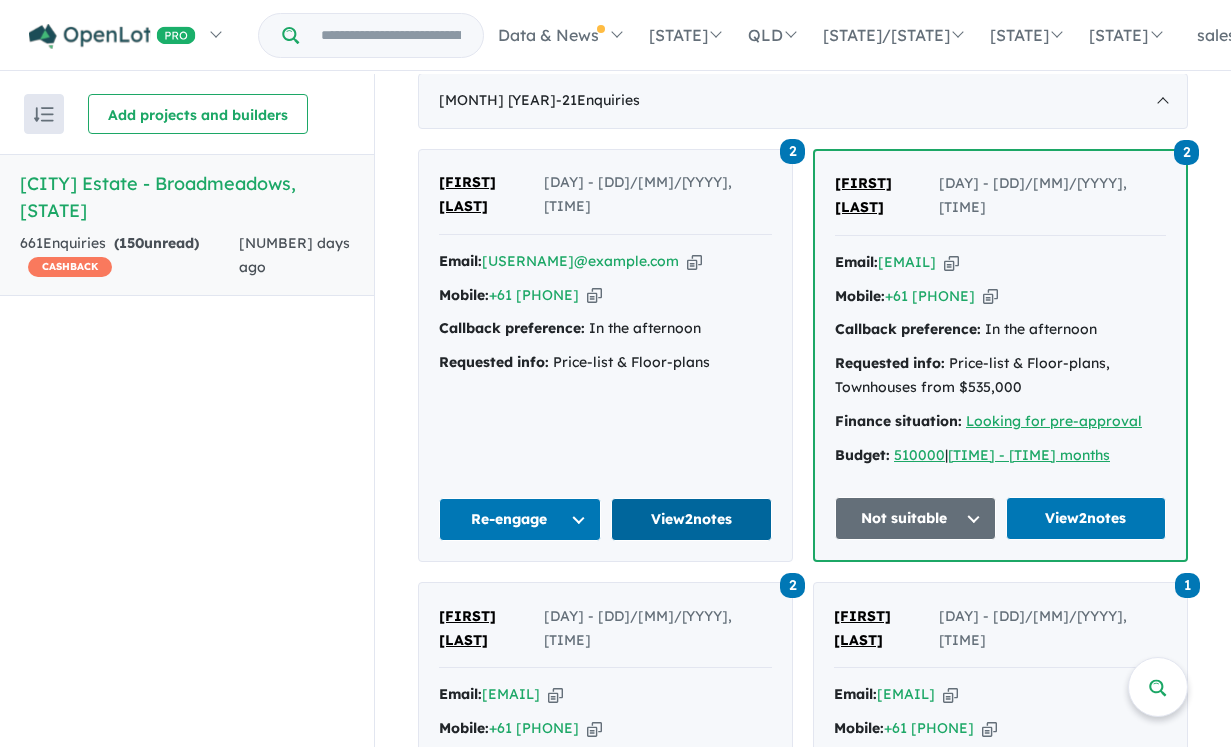 click on "View  2  notes" at bounding box center [692, 519] 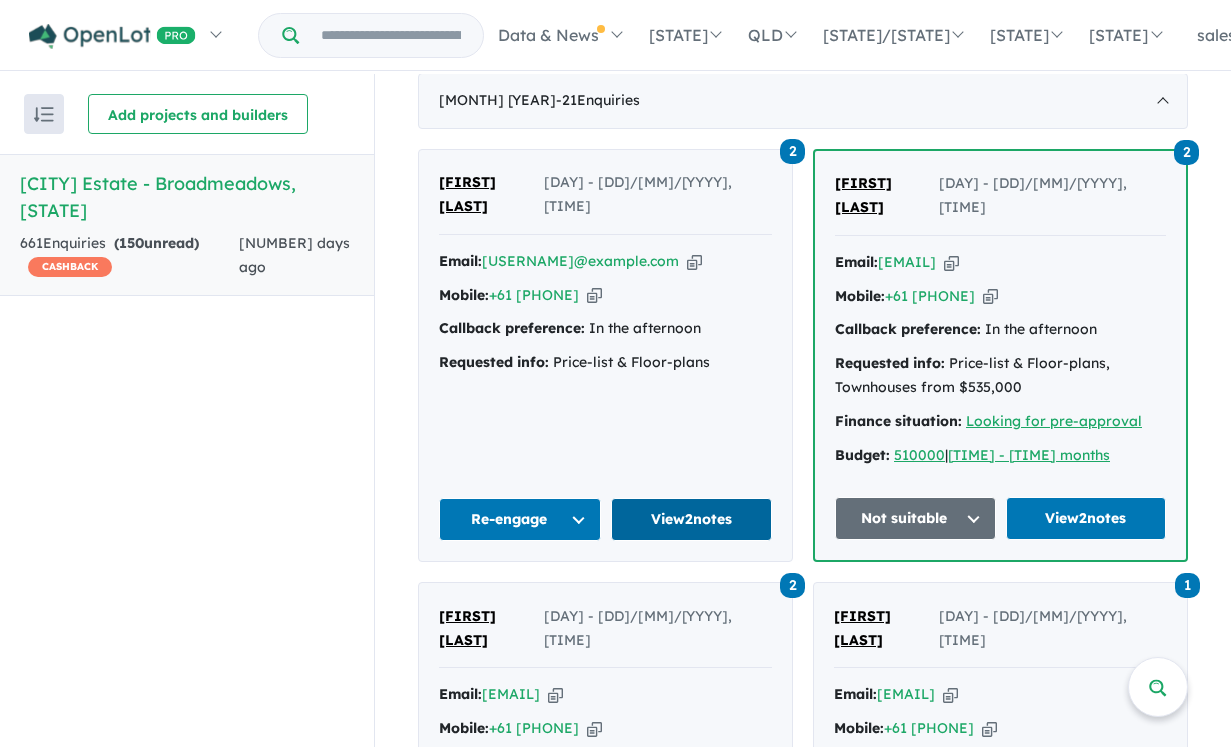 click on "View  2  notes" at bounding box center [692, 519] 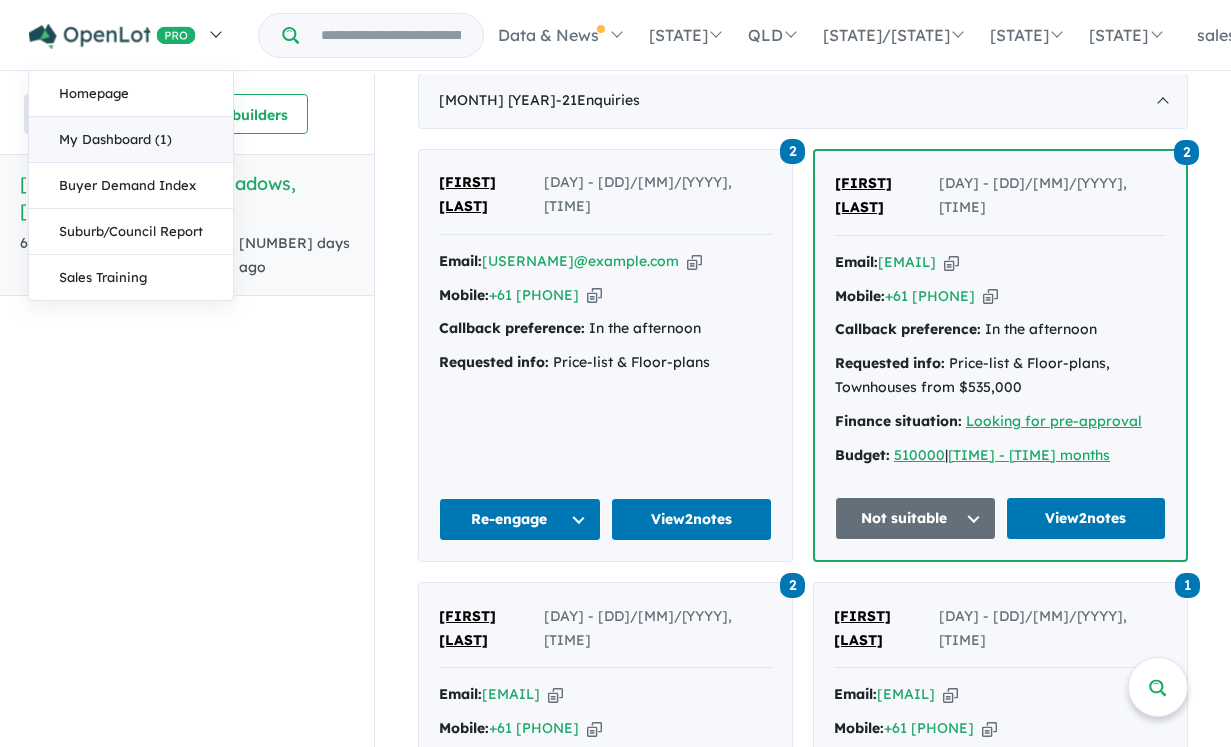 click on "My Dashboard (1)" at bounding box center [131, 140] 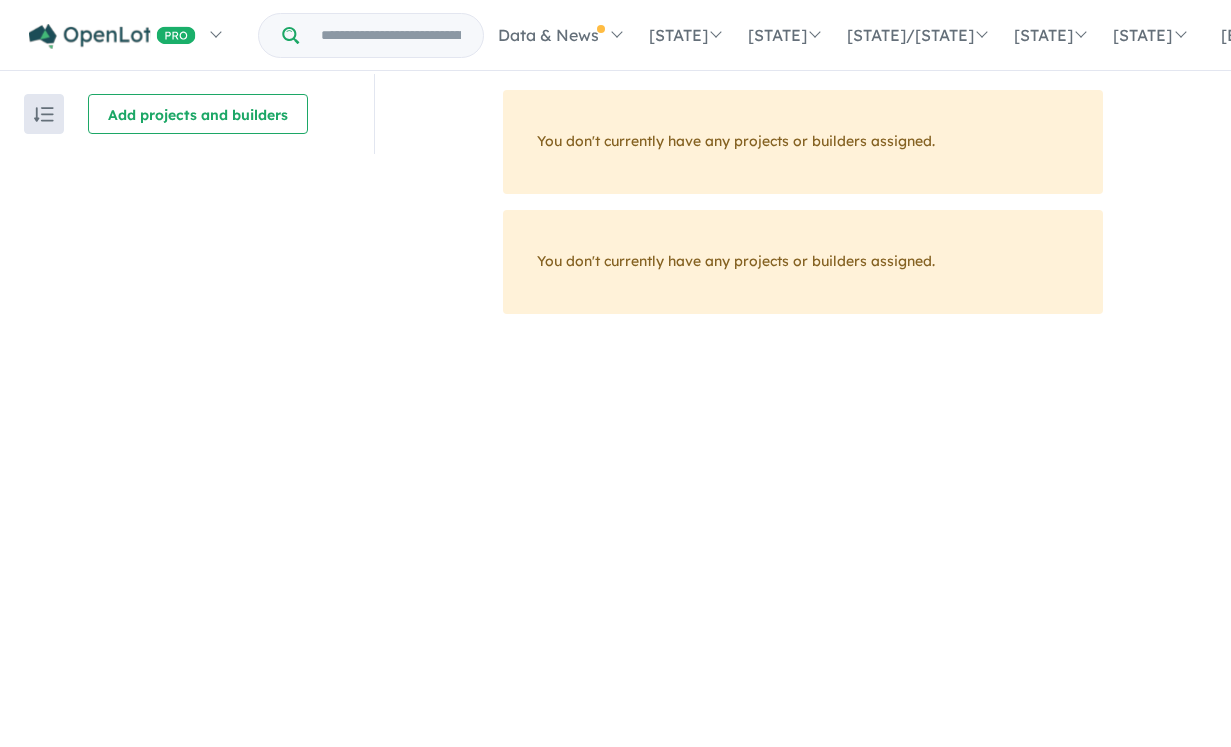 scroll, scrollTop: 0, scrollLeft: 0, axis: both 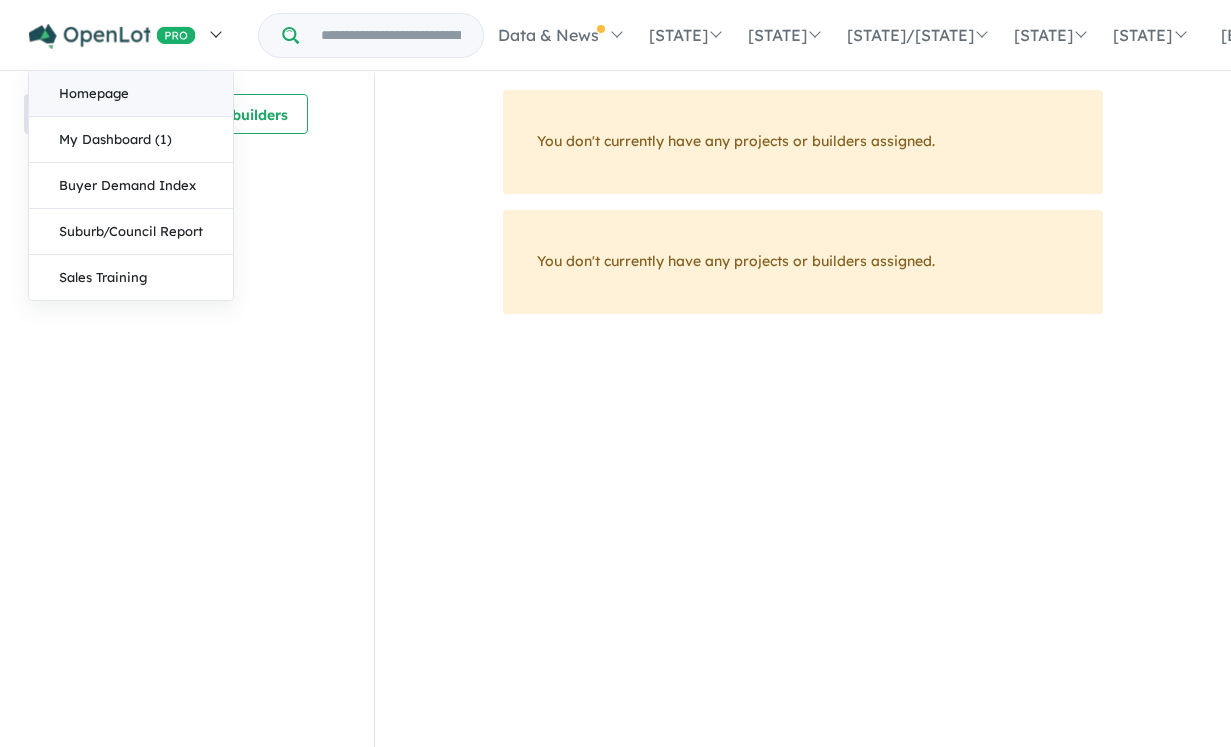 click on "Homepage" at bounding box center (131, 94) 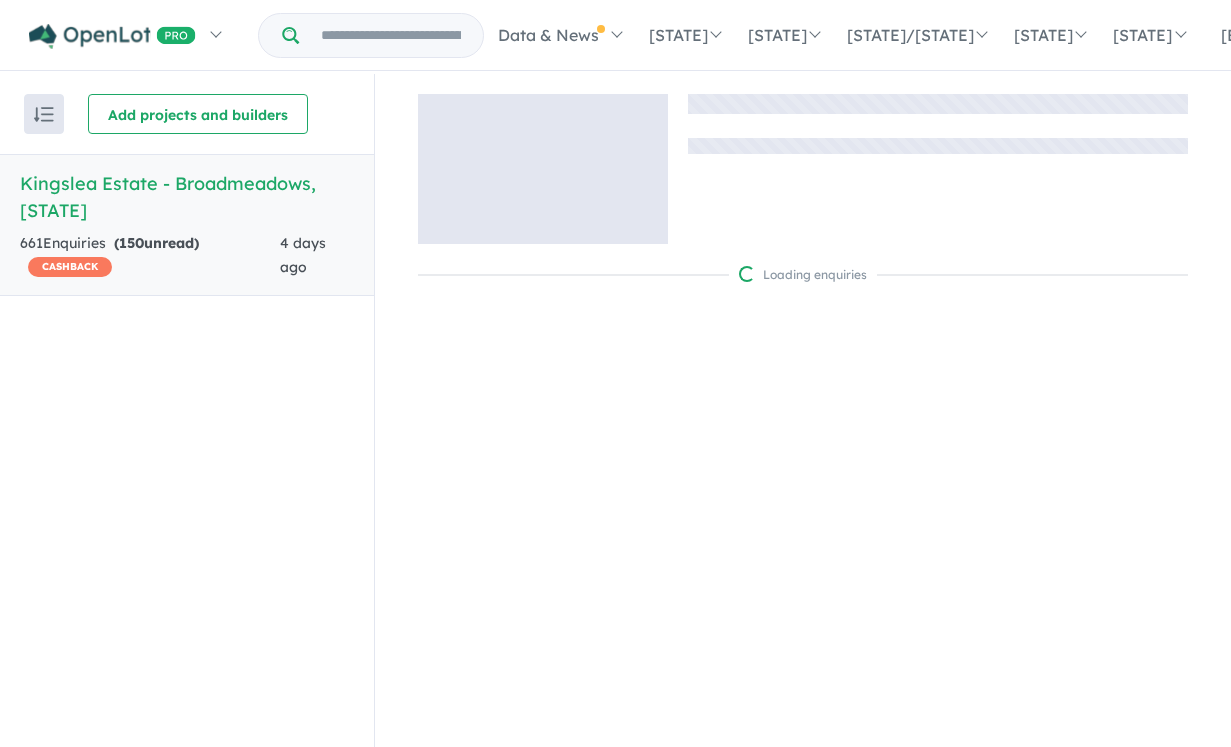 click on "Kingslea Estate - Broadmeadows , [STATE]" at bounding box center (187, 197) 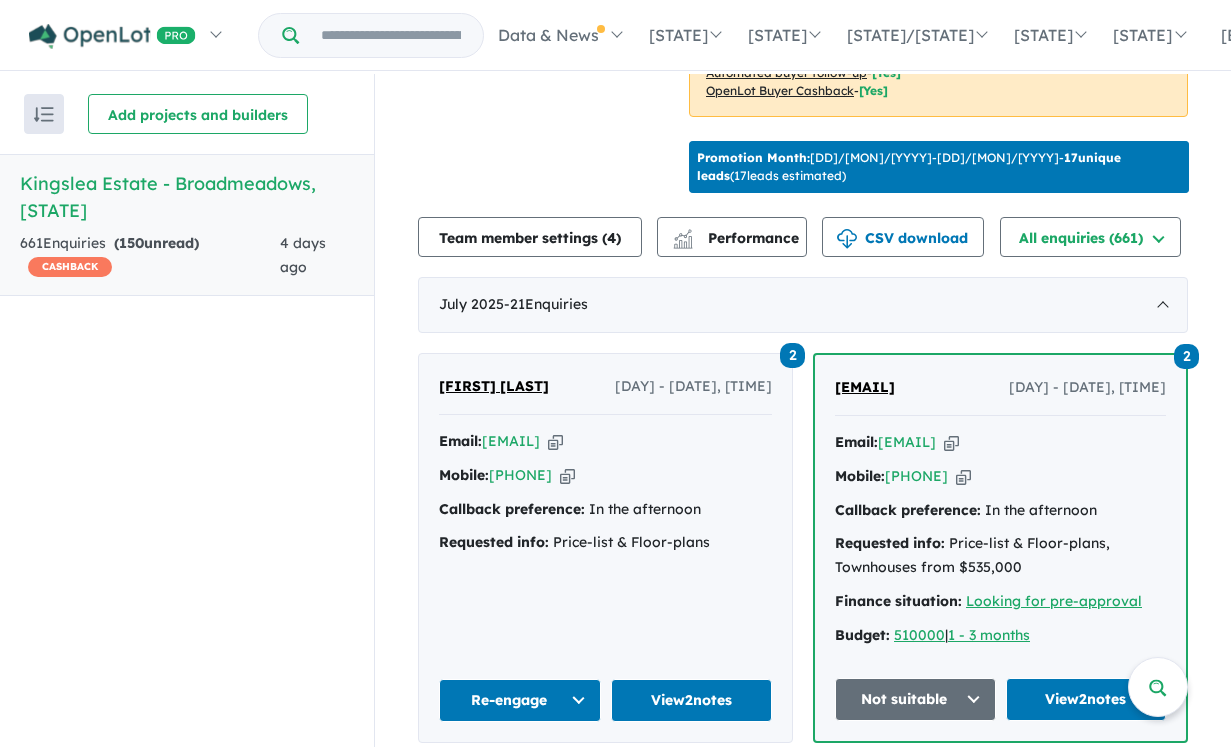 scroll, scrollTop: 641, scrollLeft: 0, axis: vertical 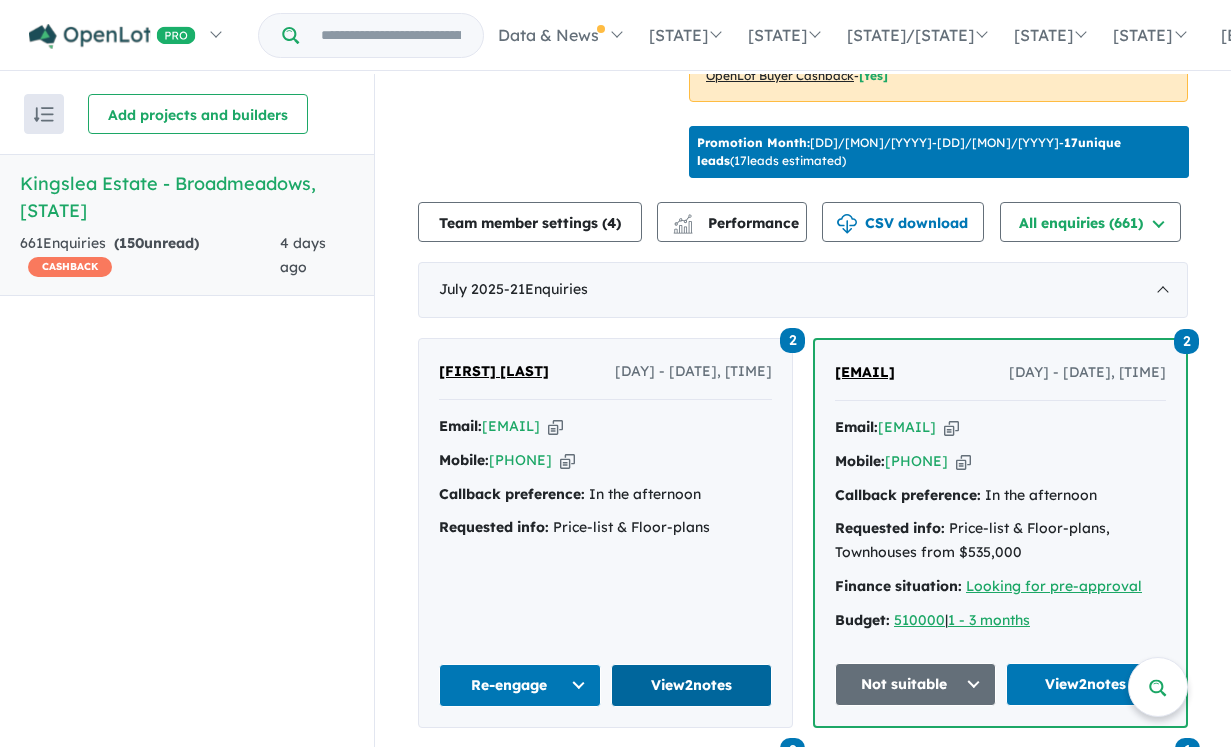 click on "View  2  notes" at bounding box center [692, 685] 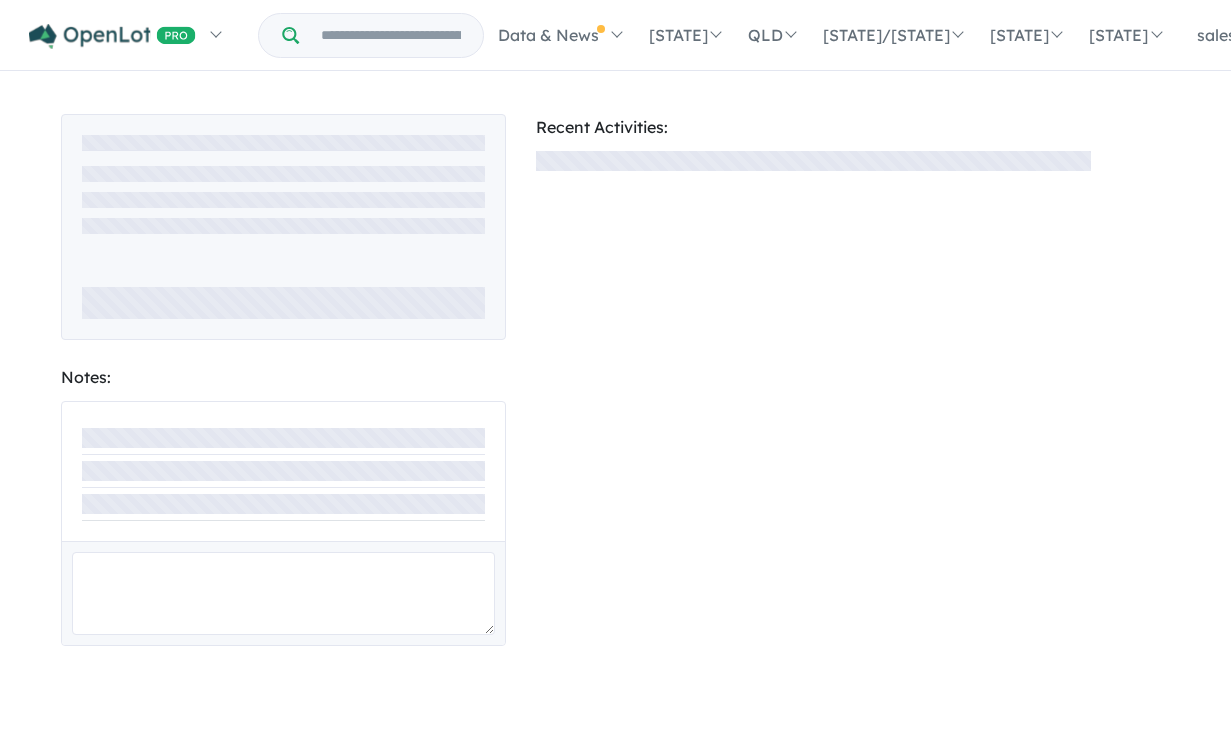 scroll, scrollTop: 0, scrollLeft: 0, axis: both 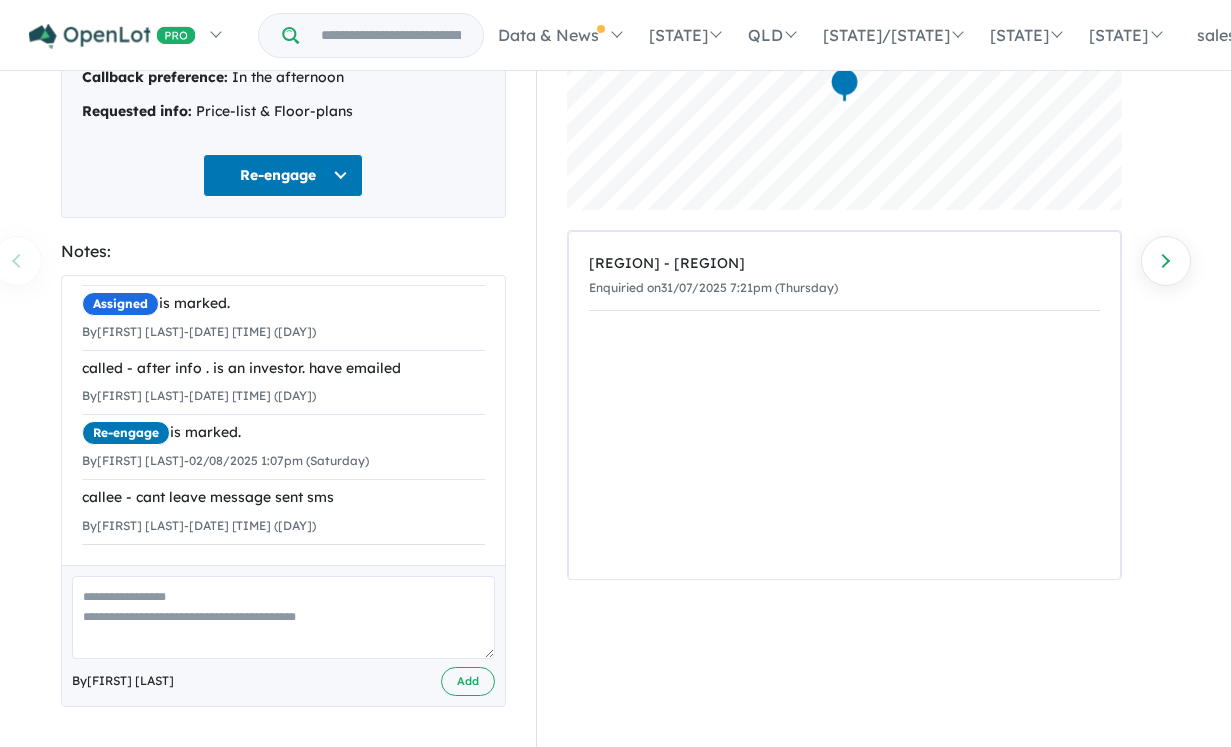 click at bounding box center [283, 617] 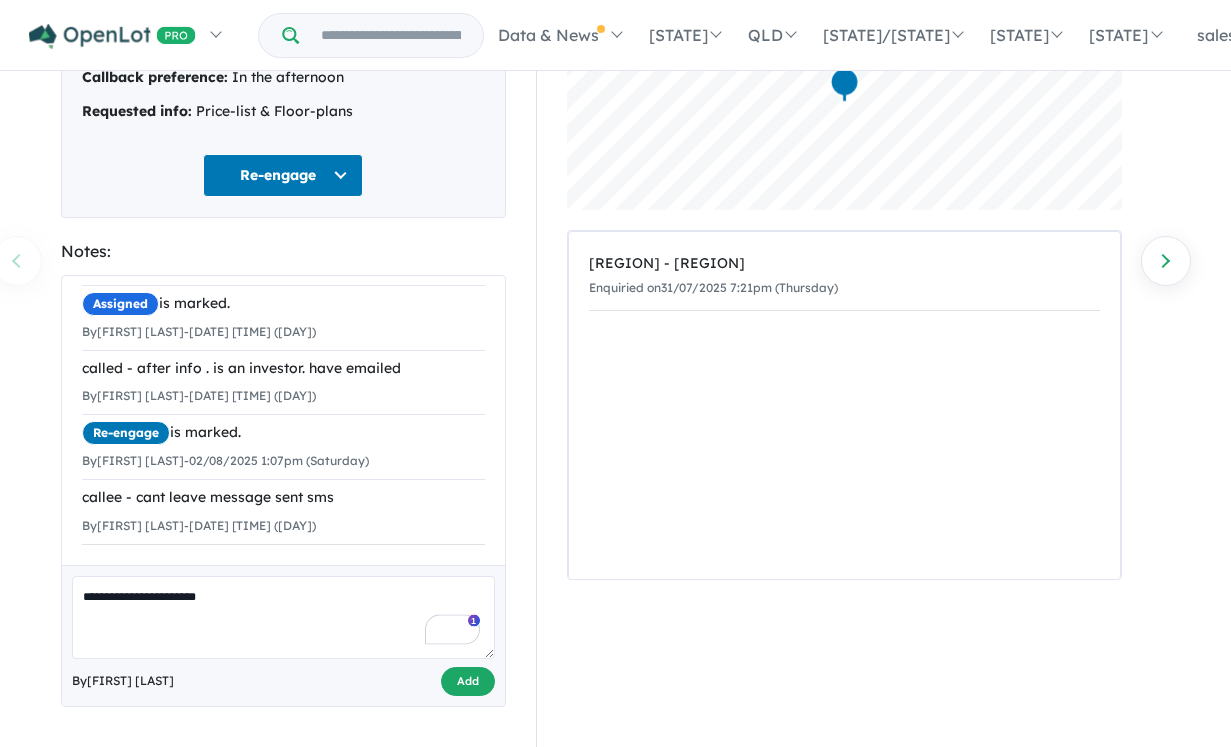 type on "**********" 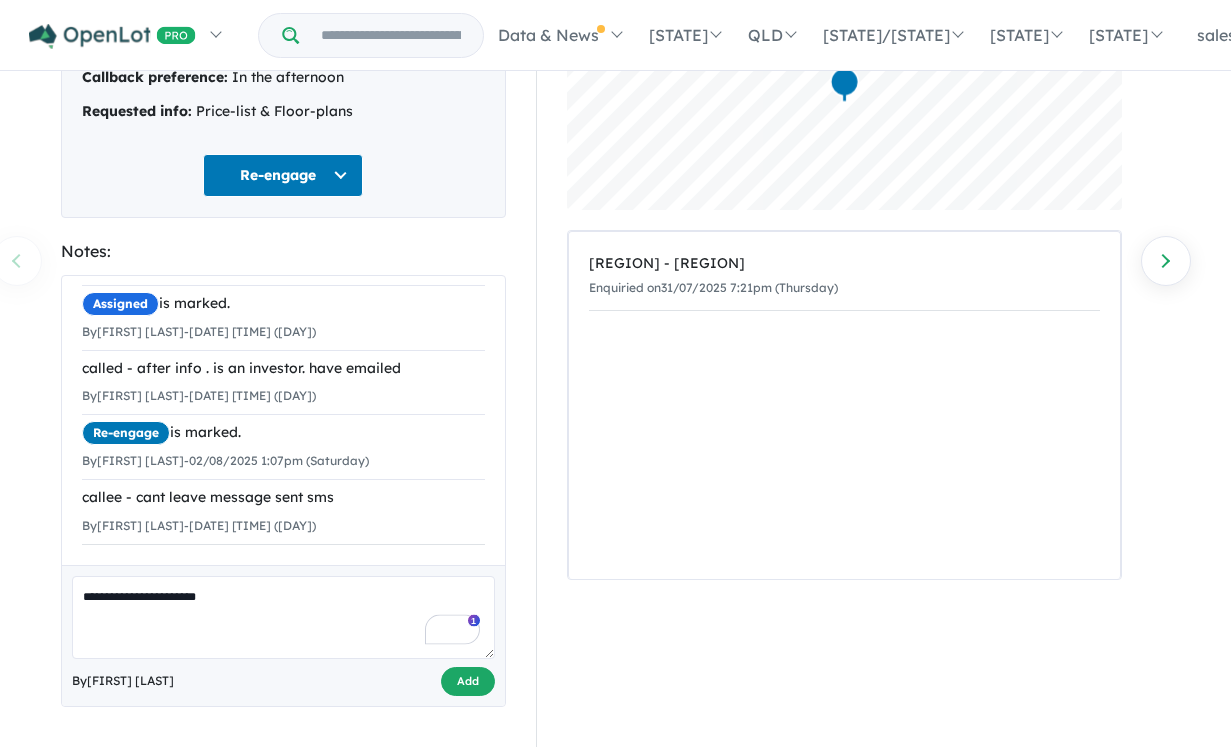 click on "Add" at bounding box center (468, 681) 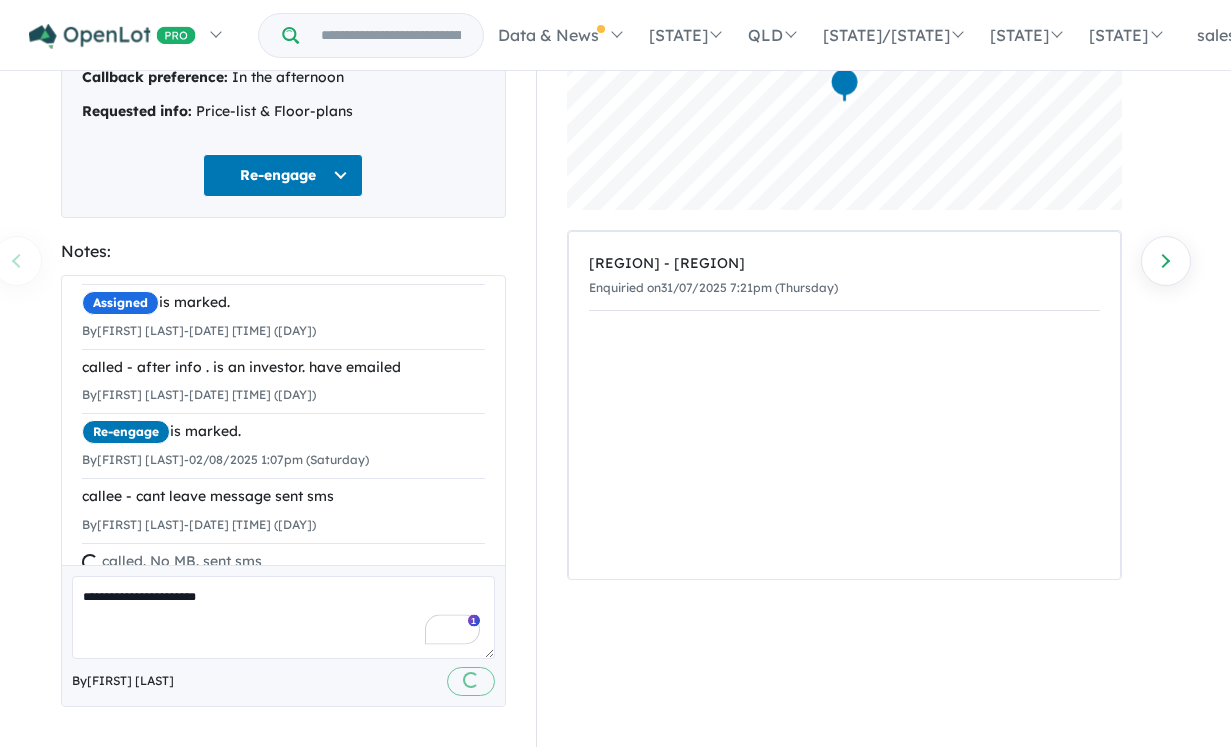 scroll, scrollTop: 113, scrollLeft: 0, axis: vertical 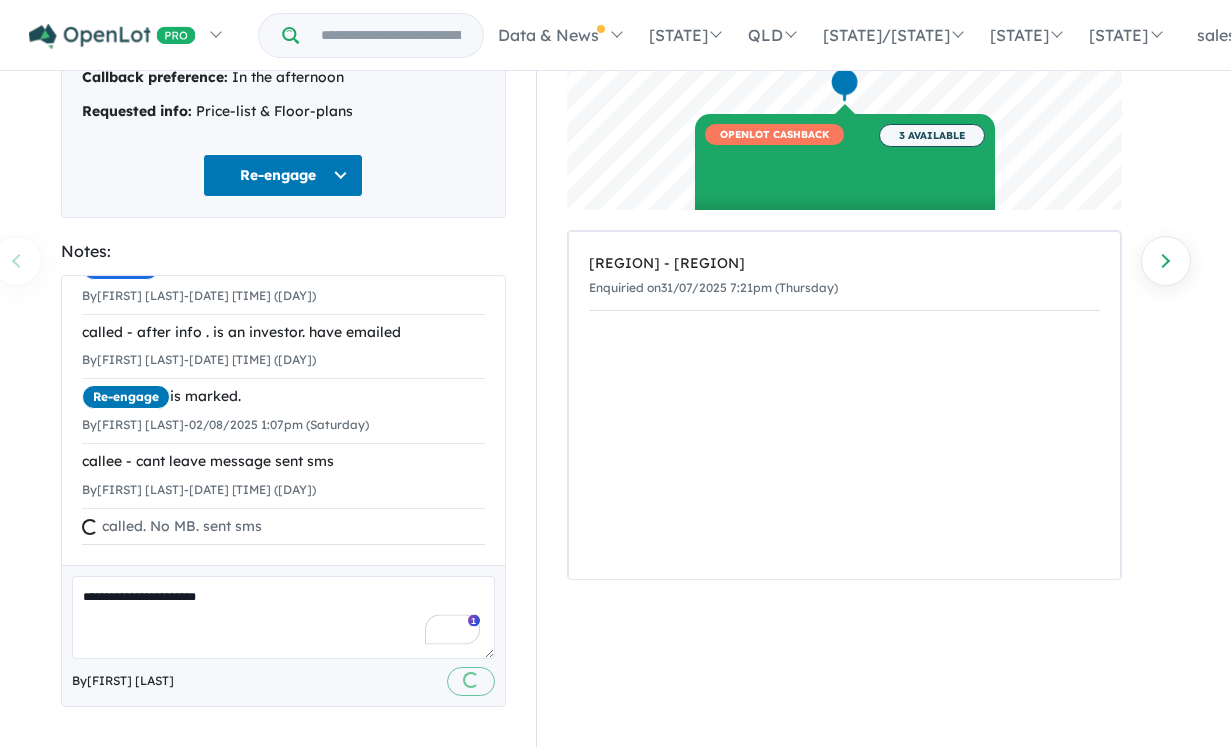 type 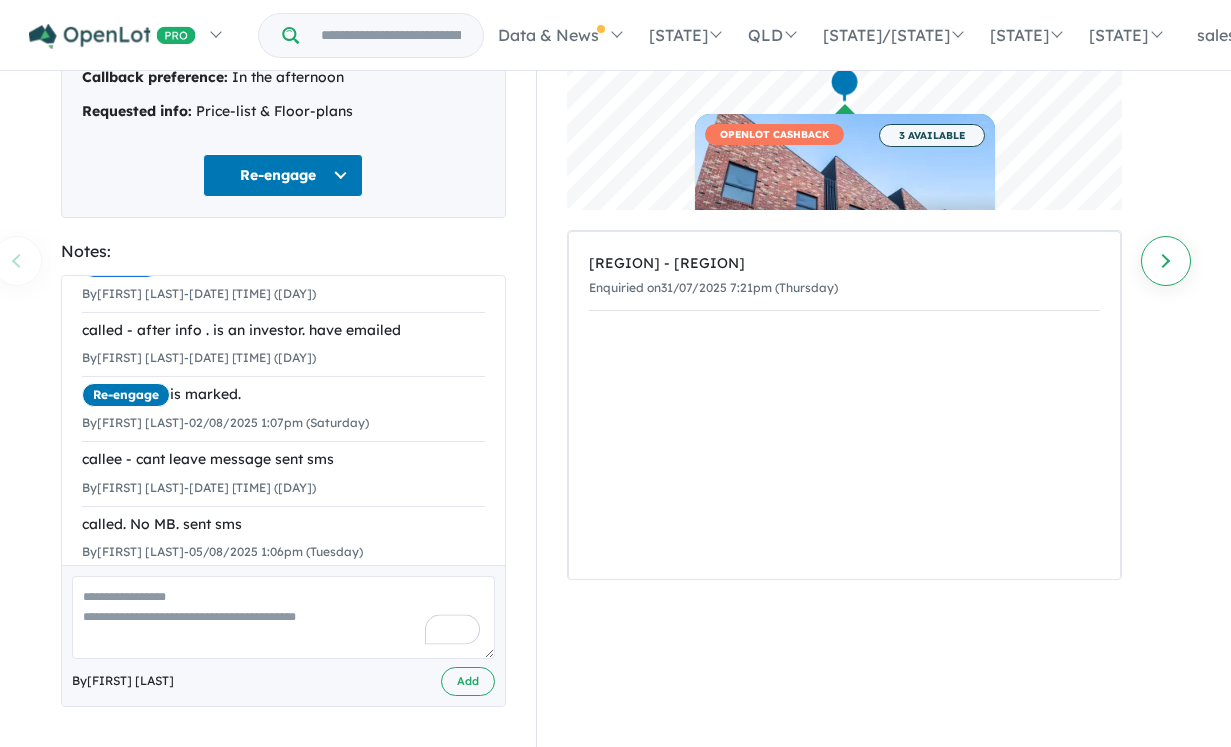 click on "Next enquiry" at bounding box center [1166, 261] 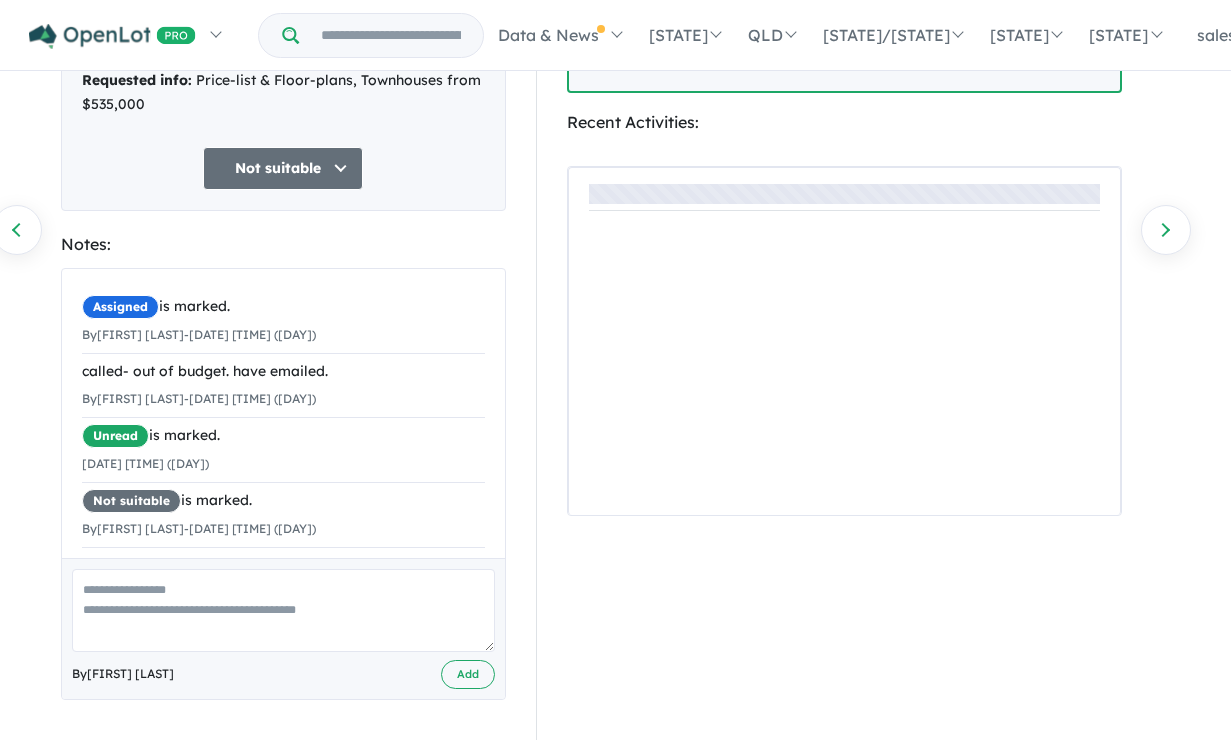 scroll, scrollTop: 256, scrollLeft: 0, axis: vertical 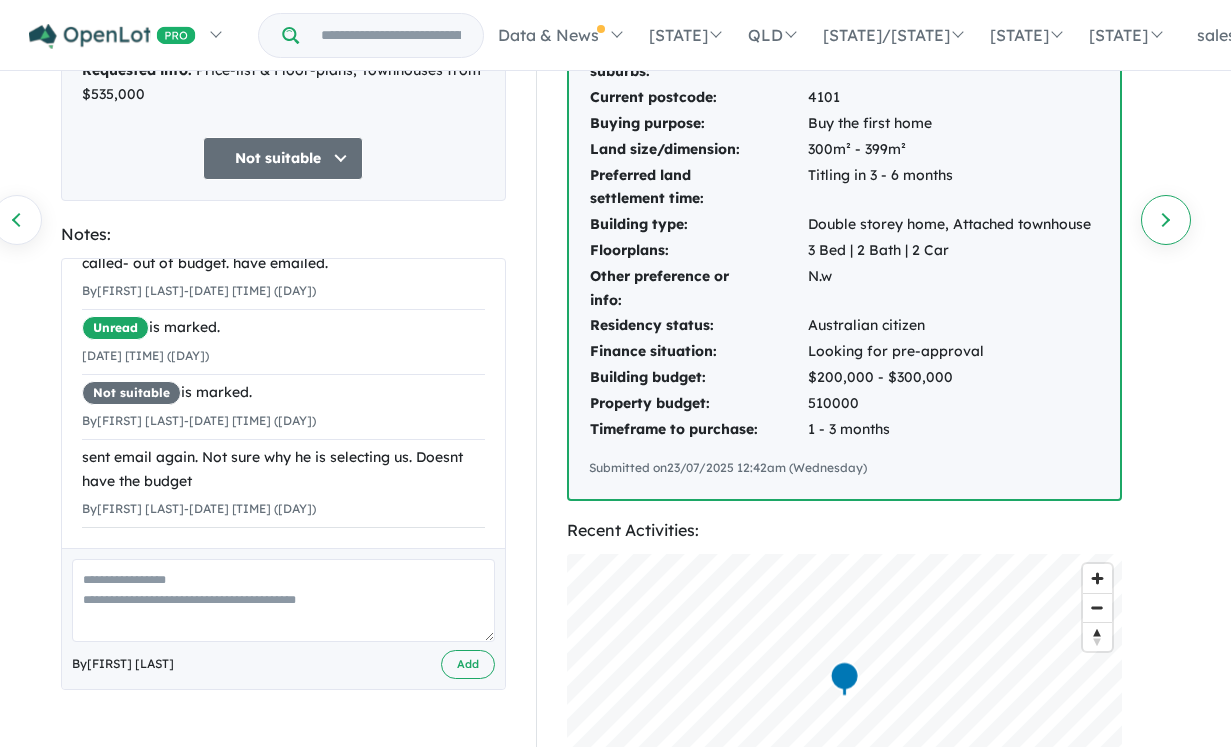 click on "Next enquiry" at bounding box center [1166, 220] 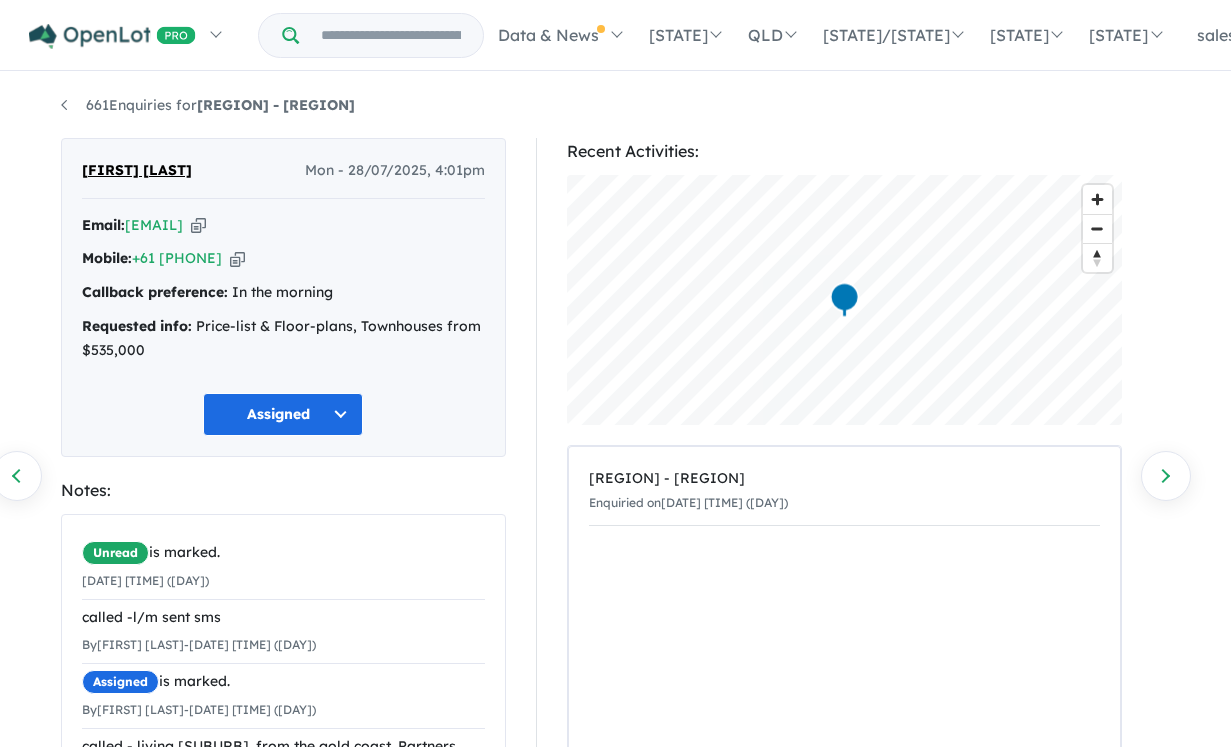 scroll, scrollTop: 239, scrollLeft: 0, axis: vertical 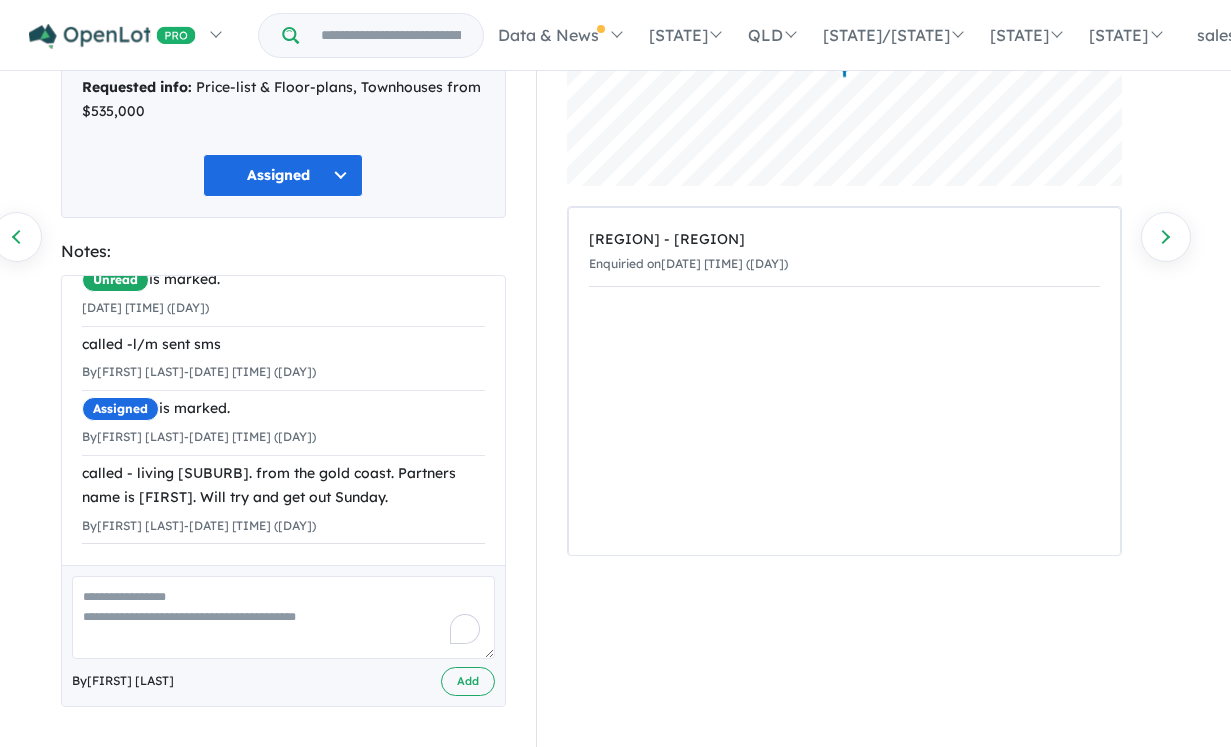 click at bounding box center (283, 617) 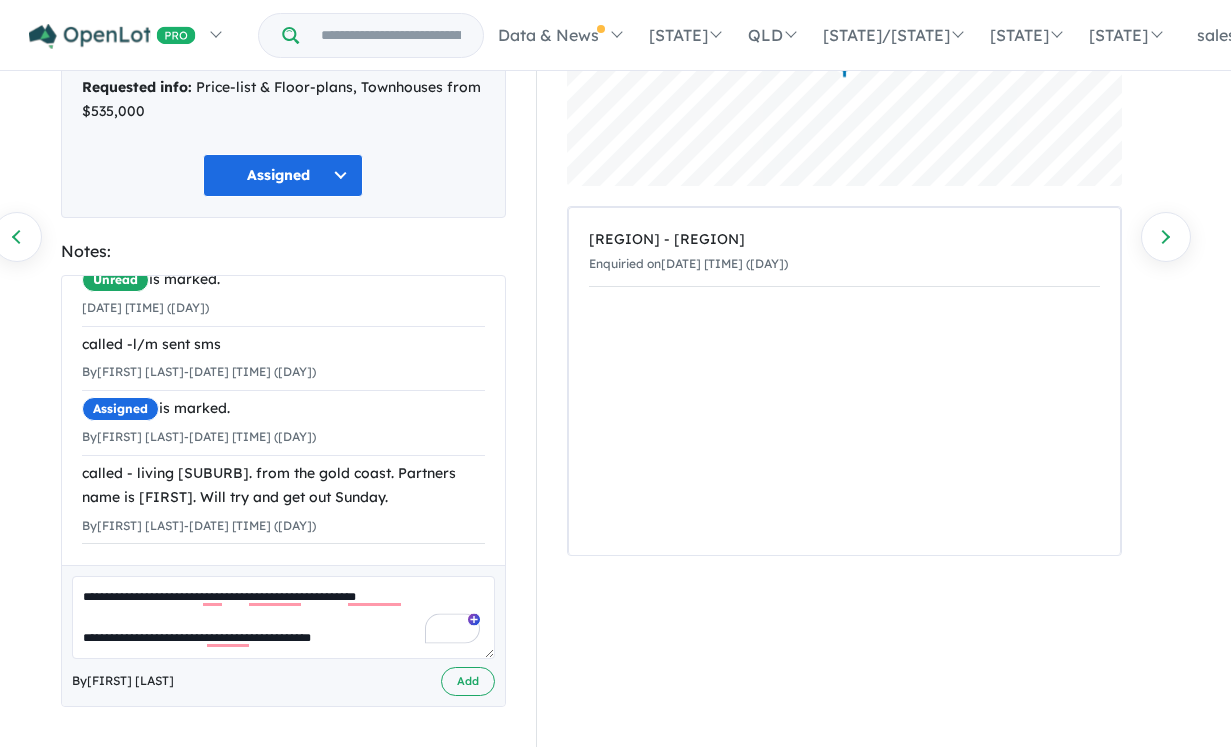 type on "**********" 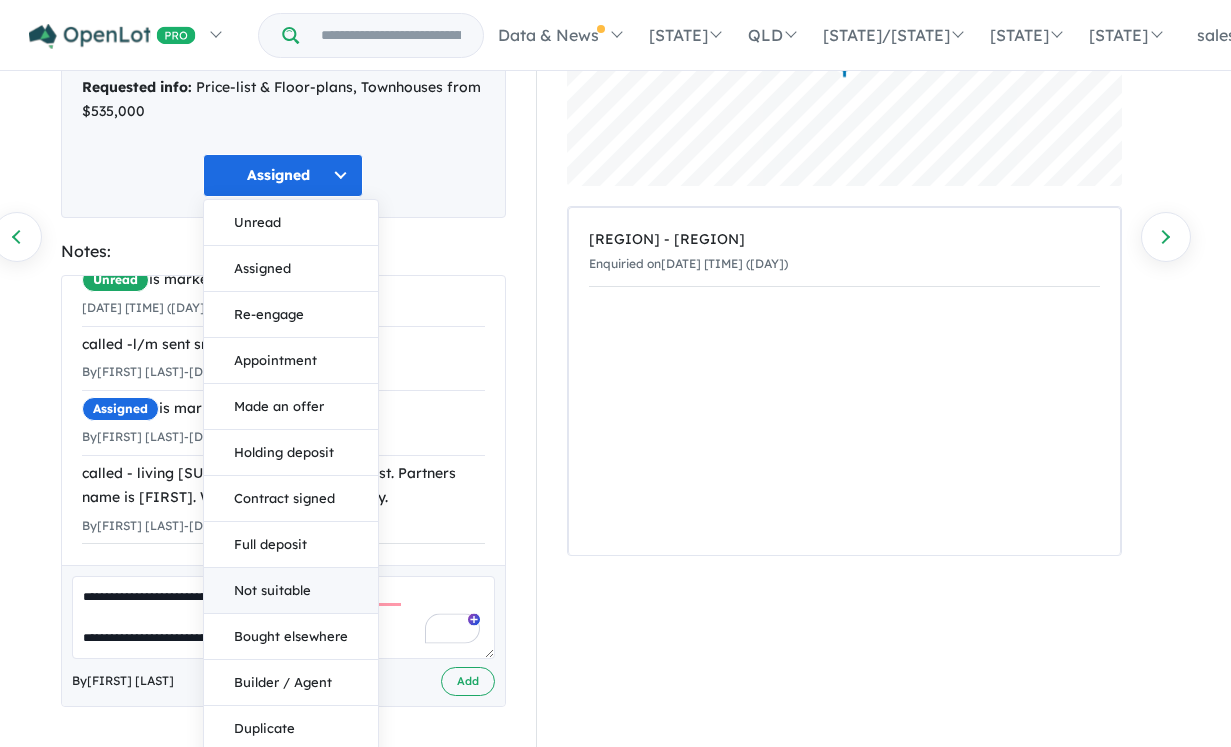 click on "Not suitable" at bounding box center [291, 591] 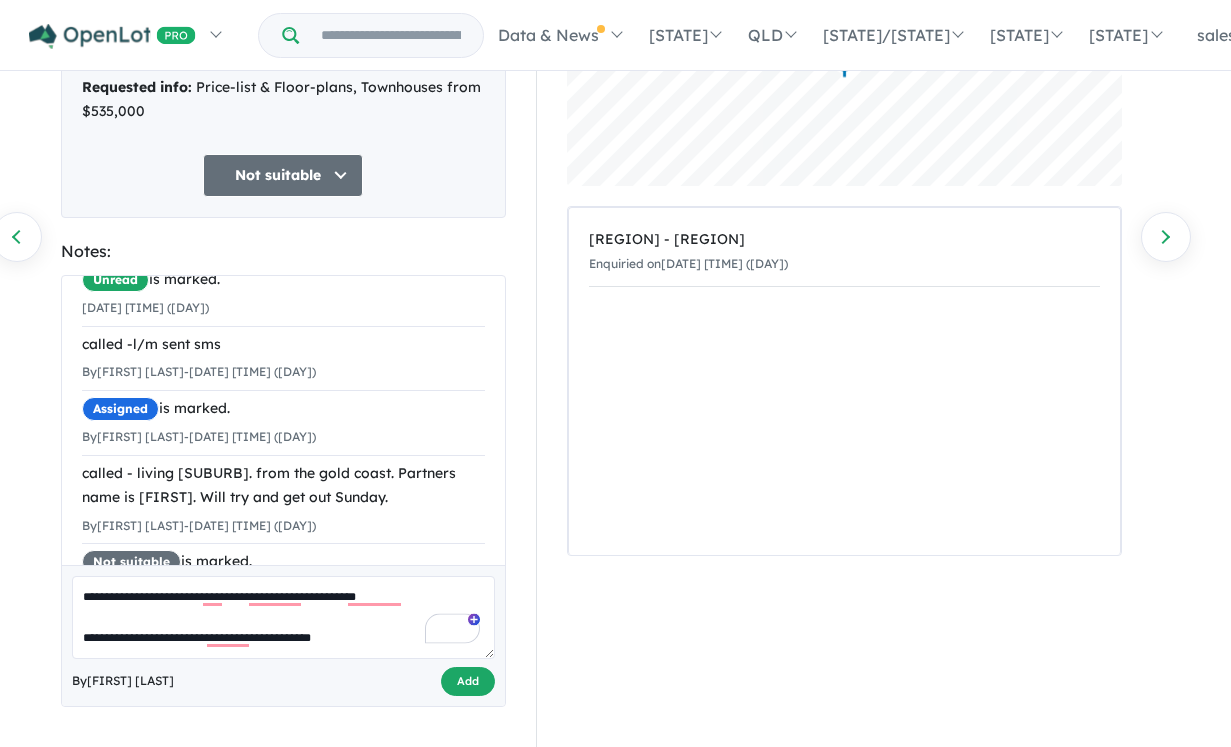 click on "Add" at bounding box center (468, 681) 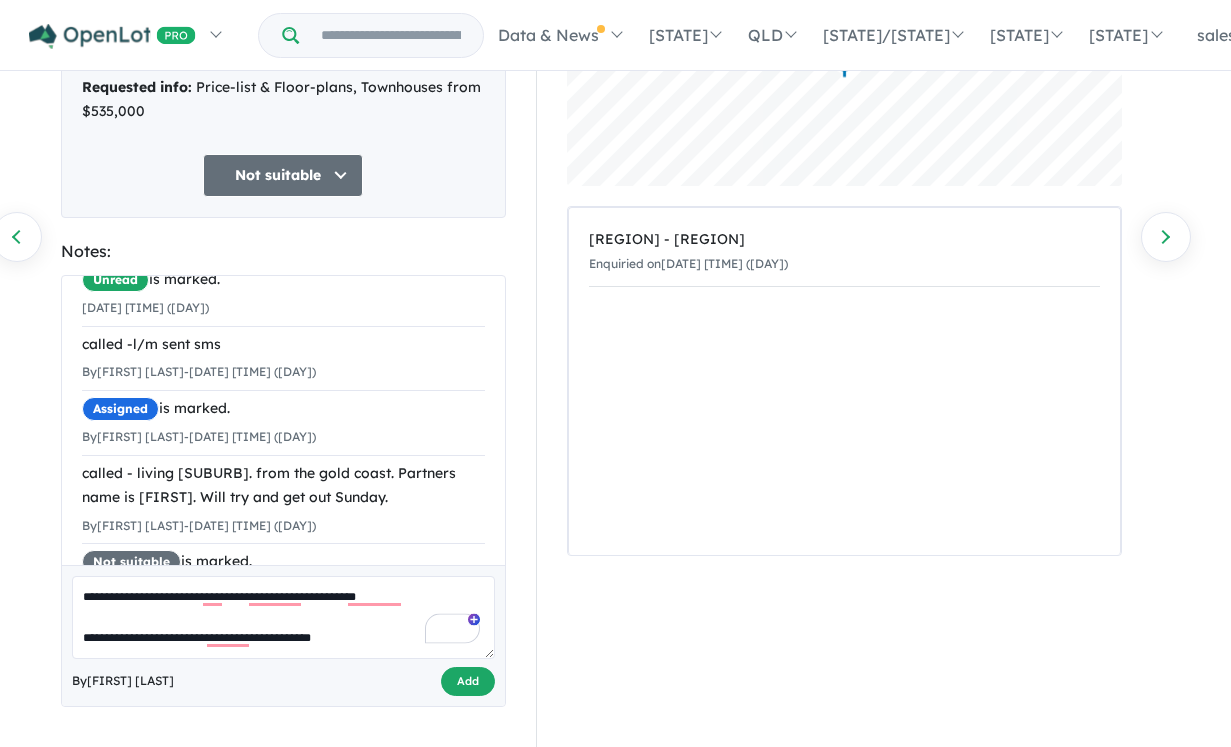 scroll, scrollTop: 160, scrollLeft: 0, axis: vertical 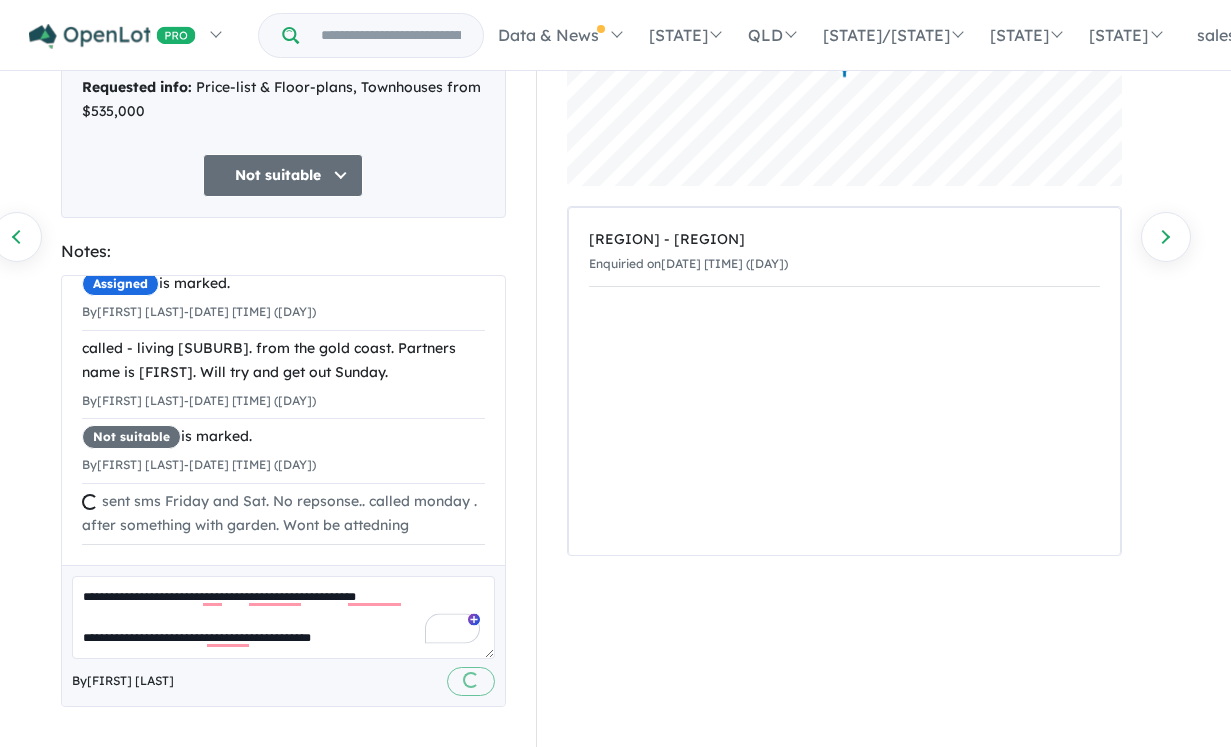 type 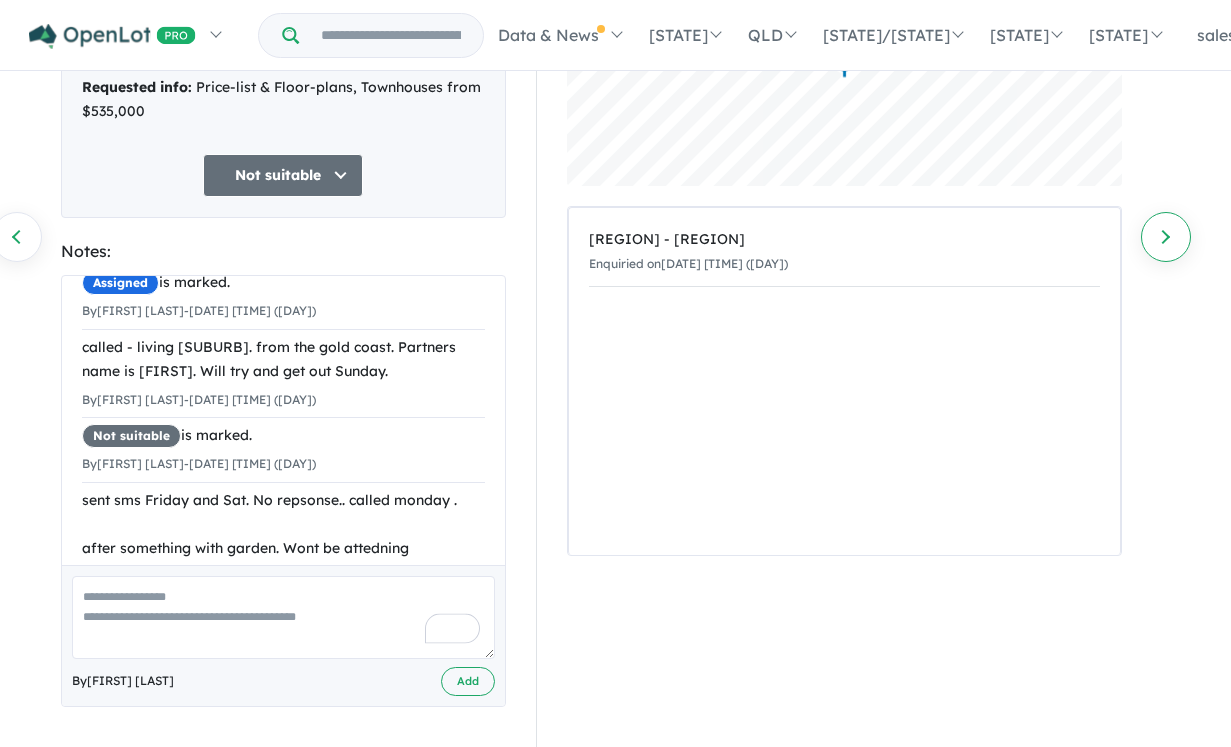 click on "Next enquiry" at bounding box center [1166, 237] 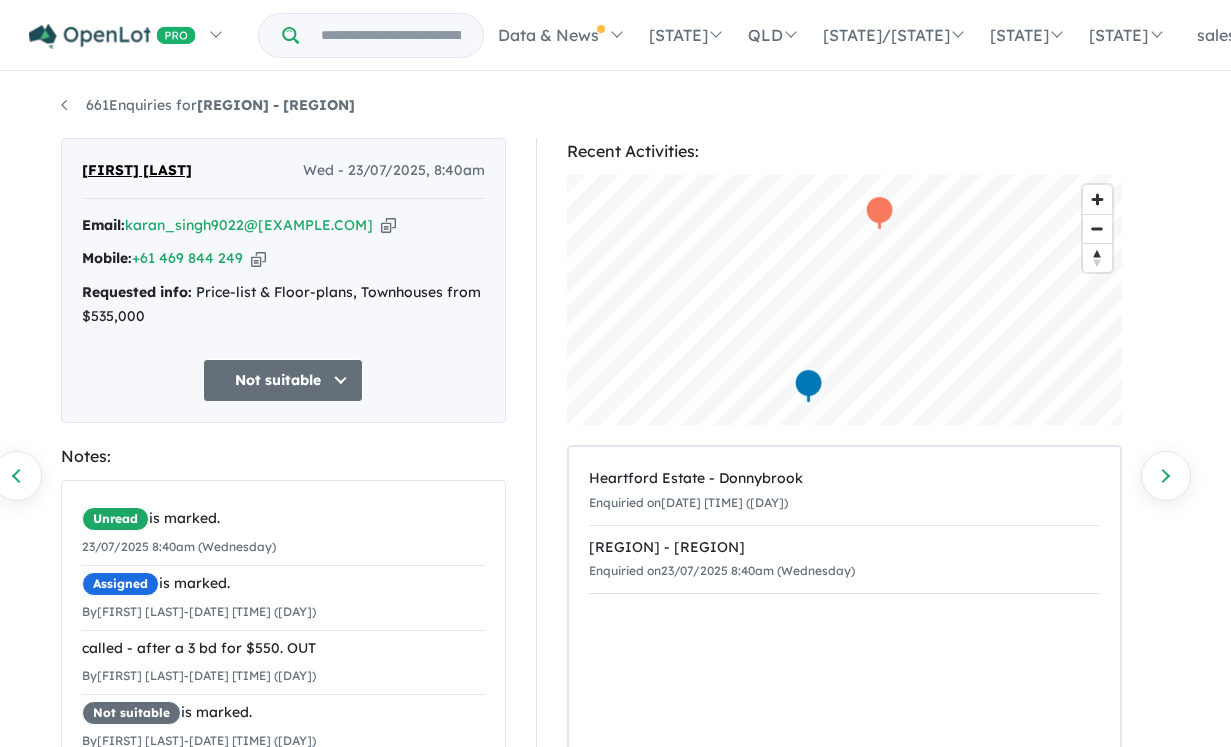 scroll, scrollTop: 206, scrollLeft: 0, axis: vertical 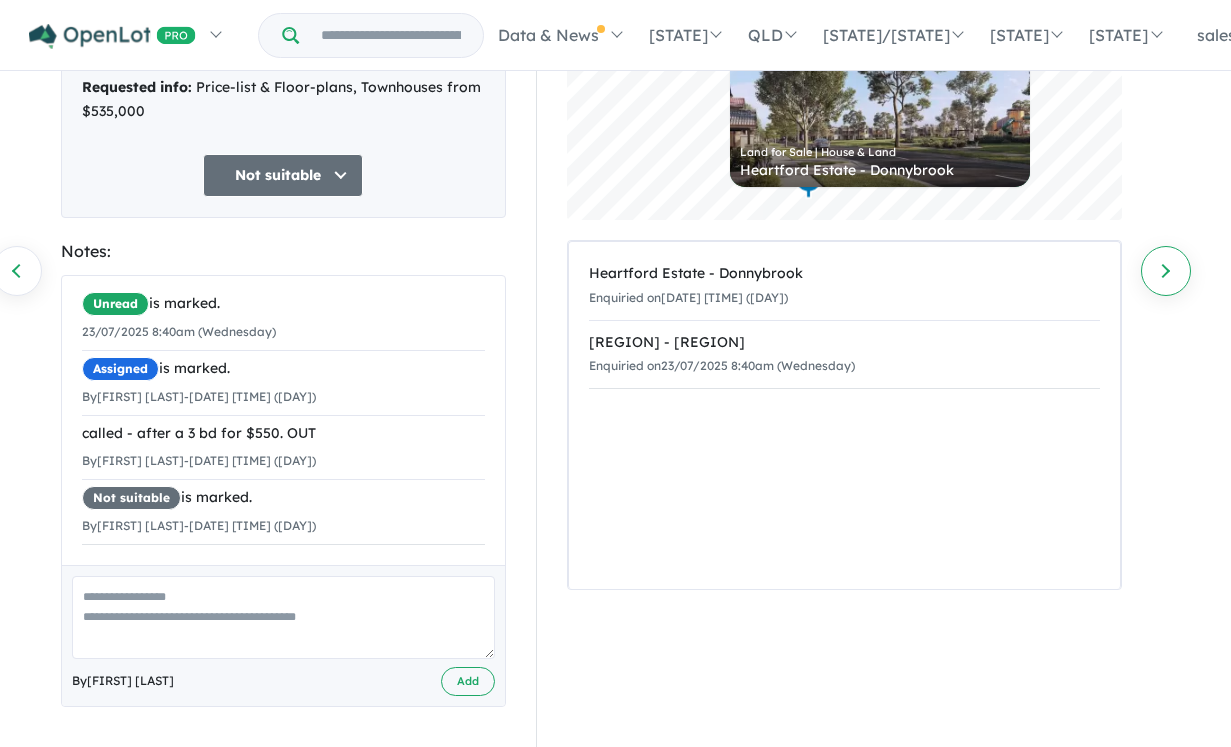 click on "Next enquiry" at bounding box center [1166, 271] 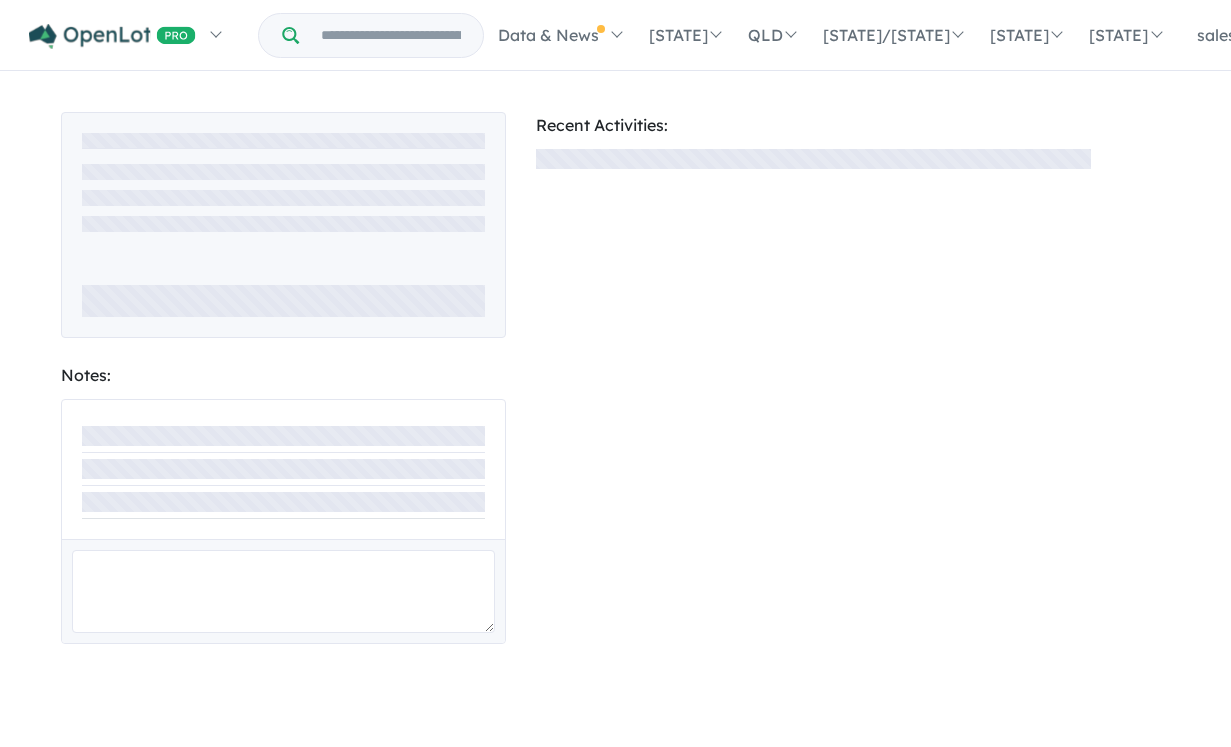 scroll, scrollTop: 206, scrollLeft: 0, axis: vertical 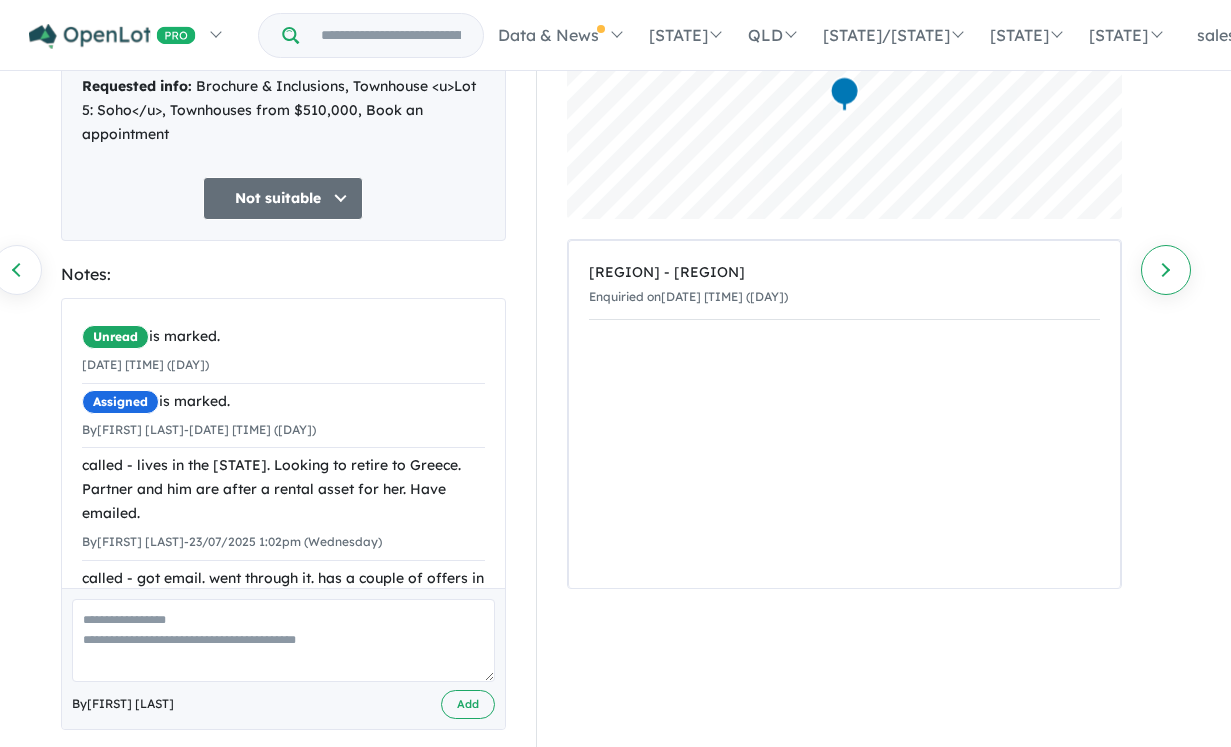 click on "Next enquiry" at bounding box center (1166, 270) 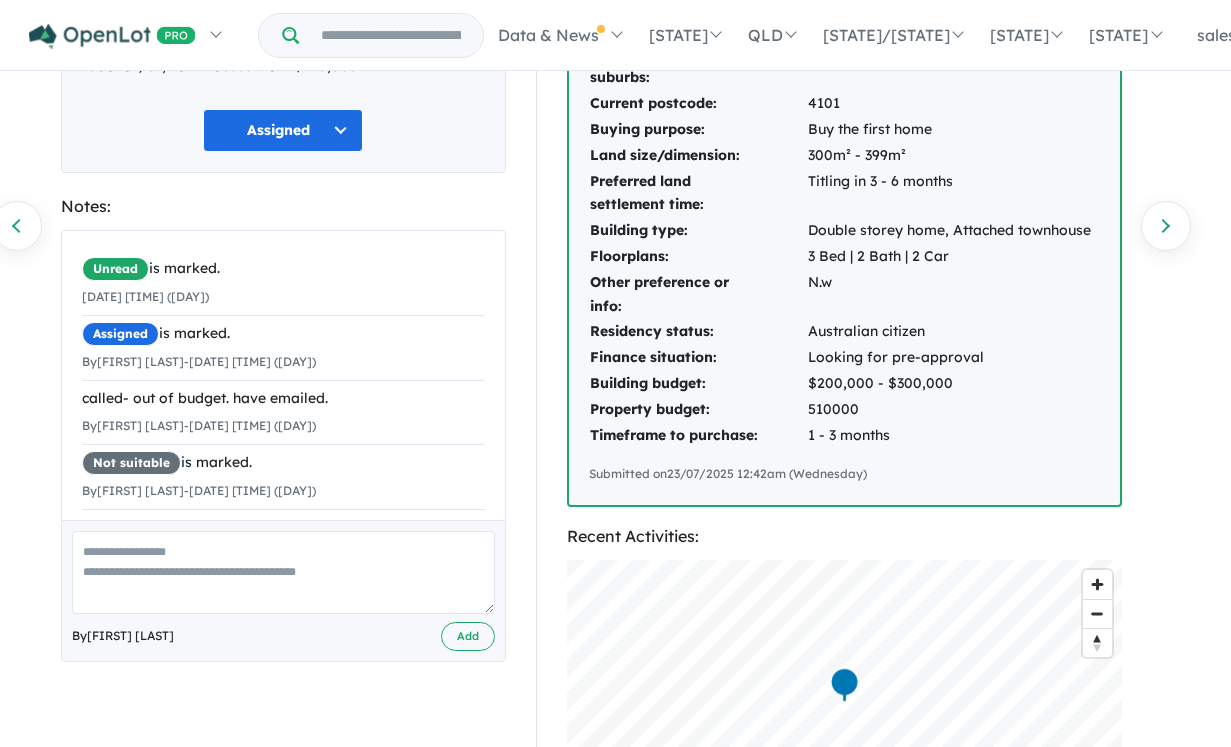 scroll, scrollTop: 251, scrollLeft: 0, axis: vertical 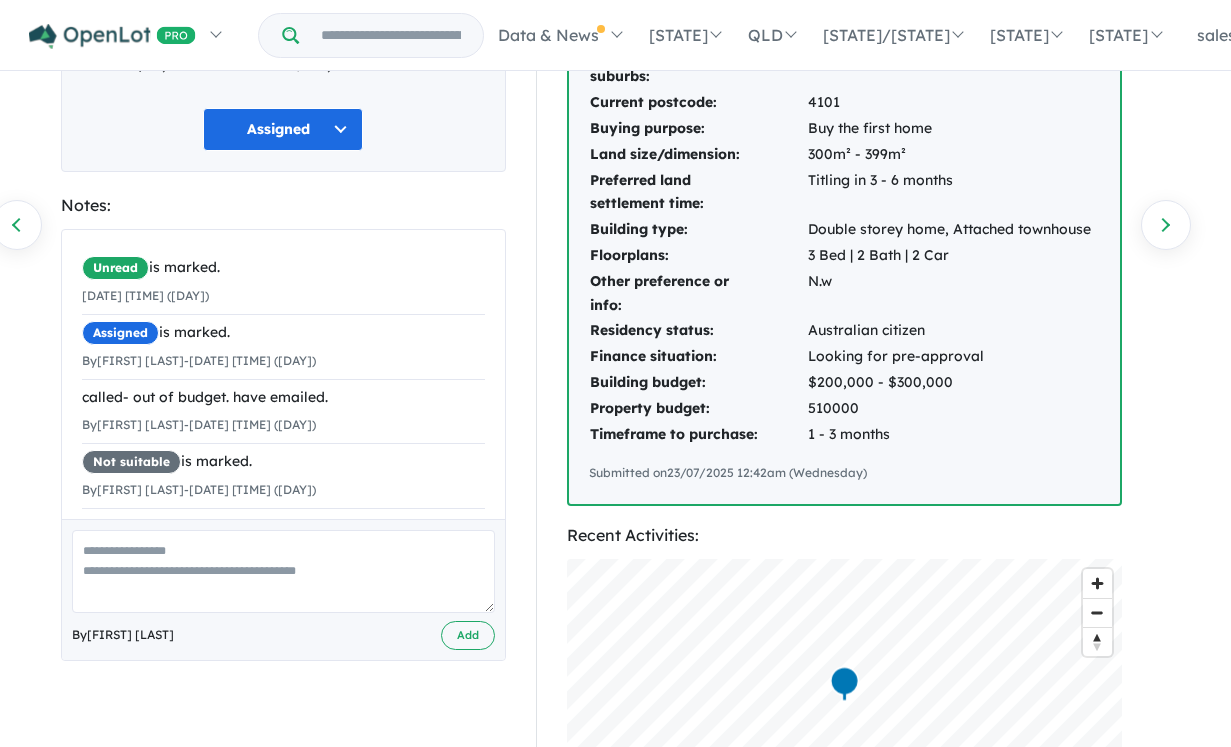 click on "Assigned" at bounding box center (283, 129) 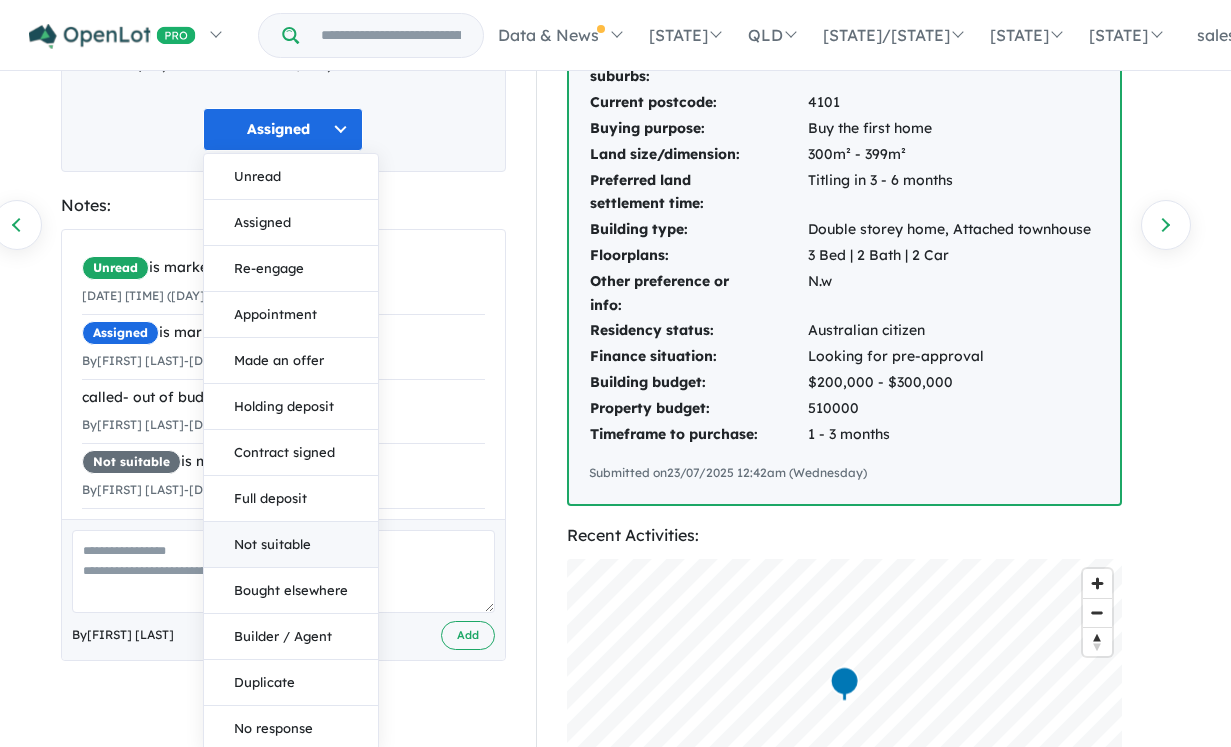click on "Not suitable" at bounding box center [291, 545] 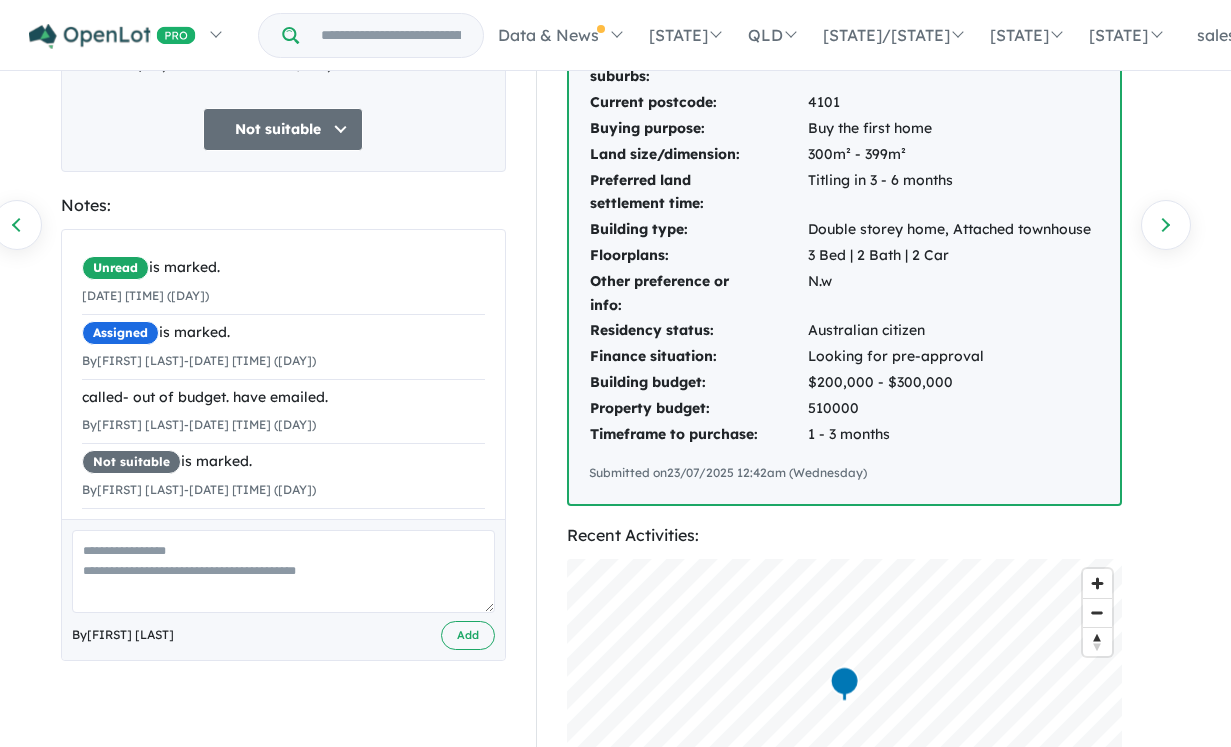 scroll, scrollTop: 100, scrollLeft: 0, axis: vertical 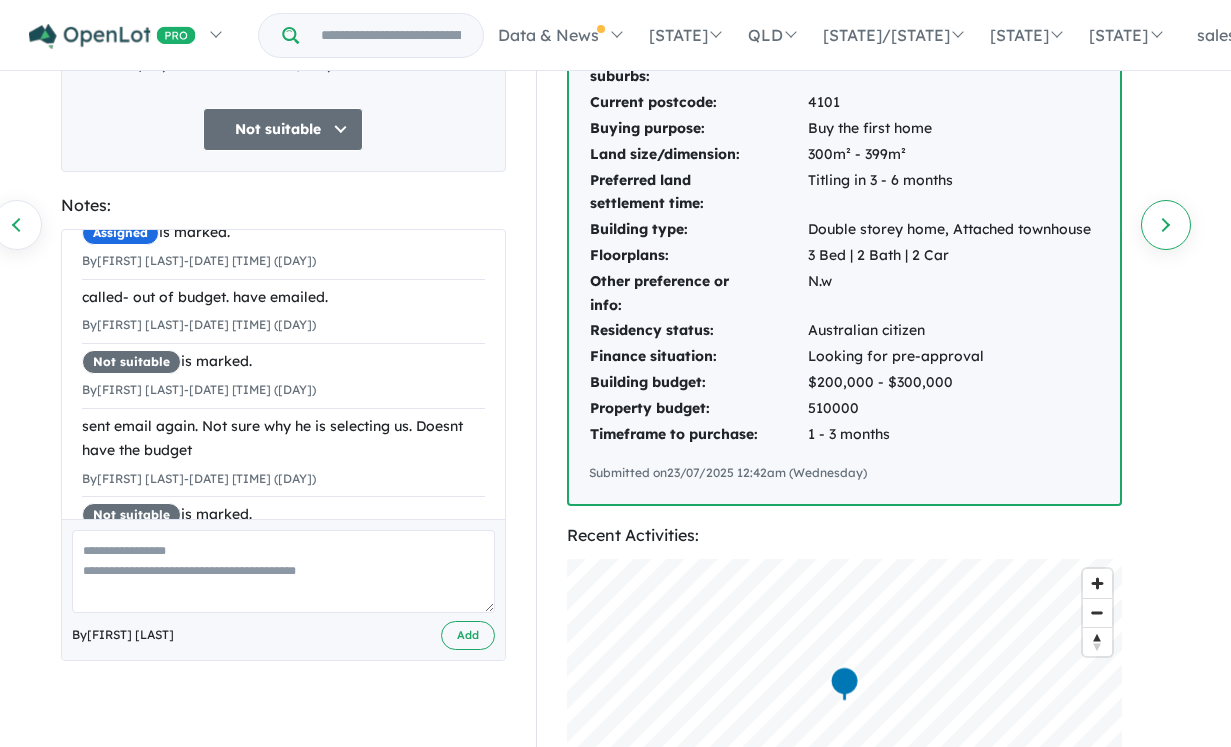 click on "Next enquiry" at bounding box center (1166, 225) 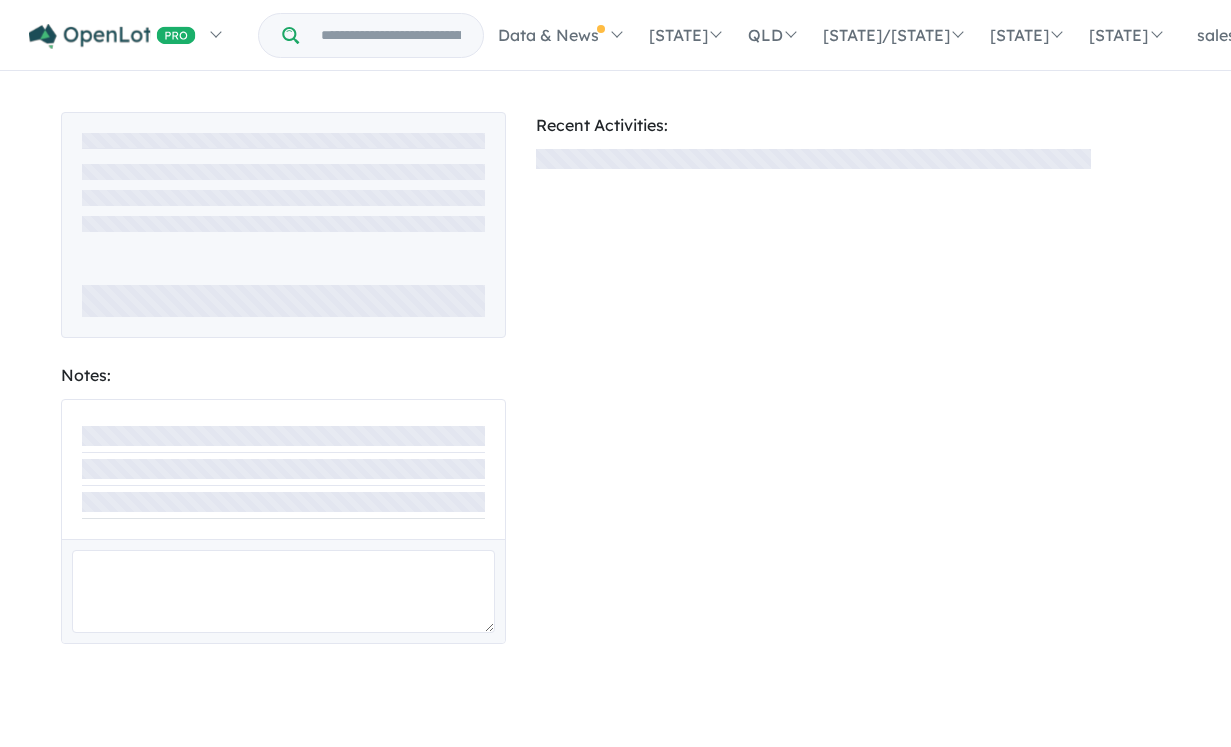 scroll, scrollTop: 206, scrollLeft: 0, axis: vertical 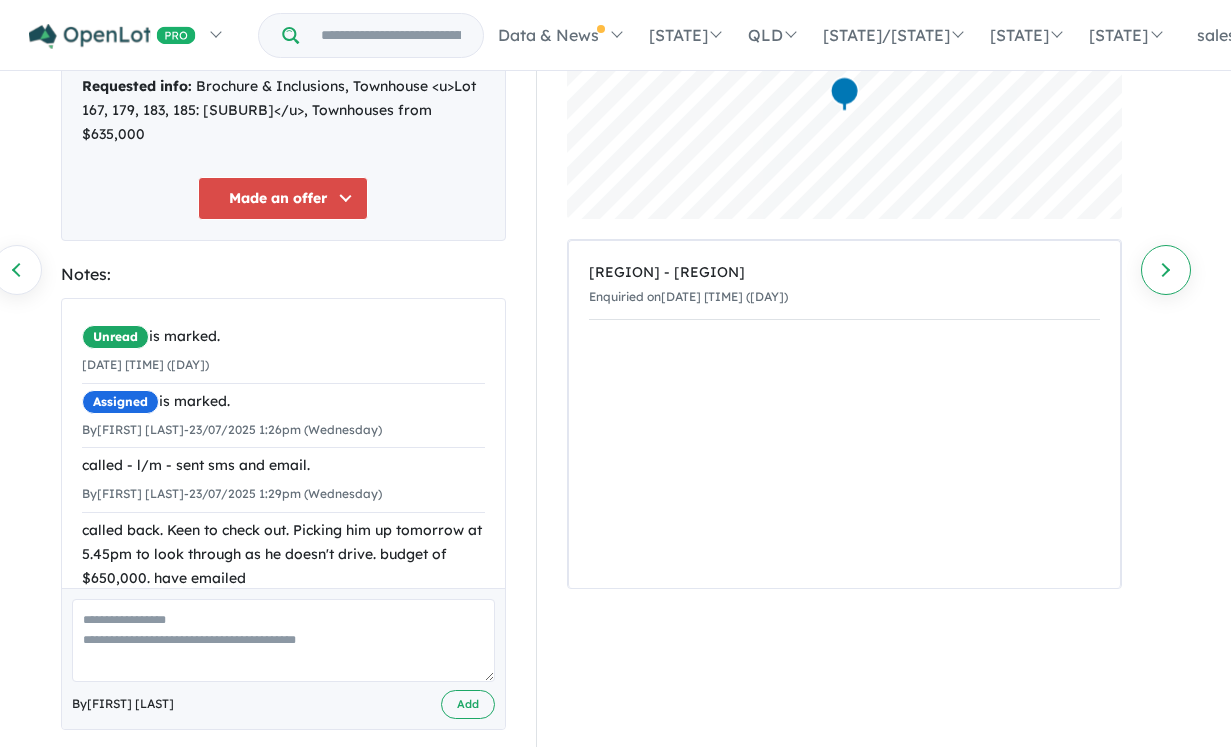 click on "Next enquiry" at bounding box center (1166, 270) 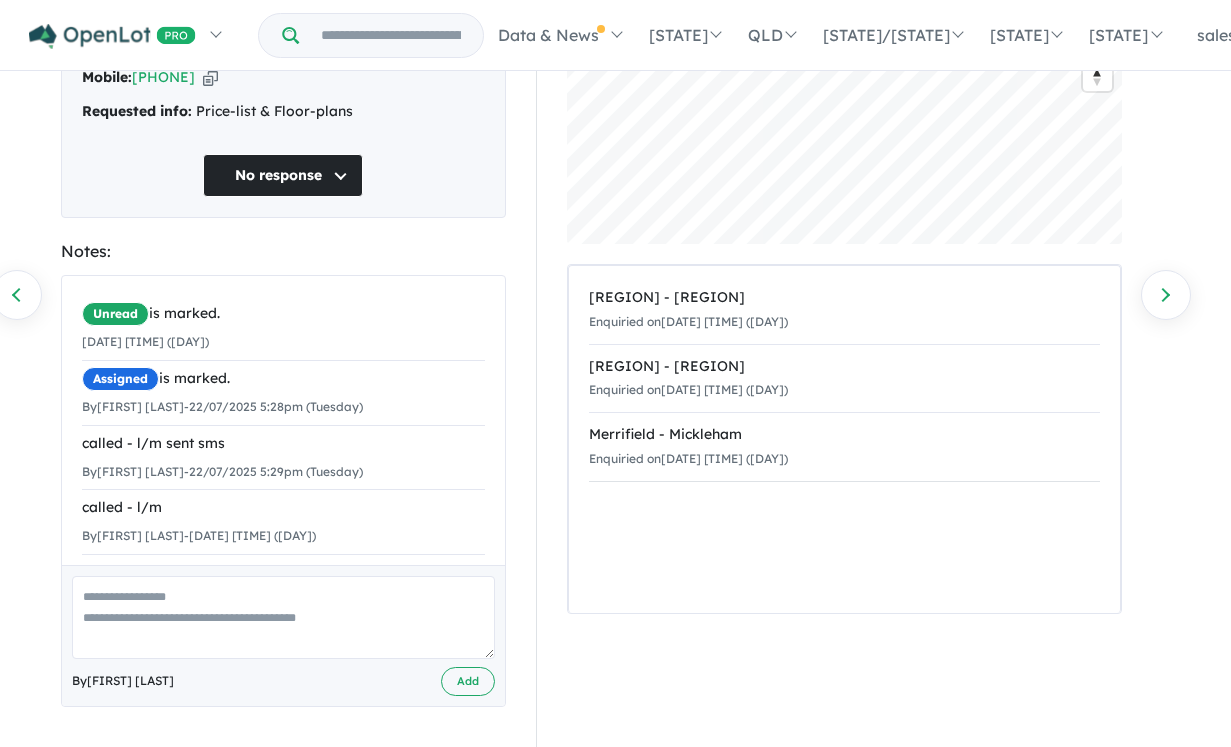scroll, scrollTop: 0, scrollLeft: 0, axis: both 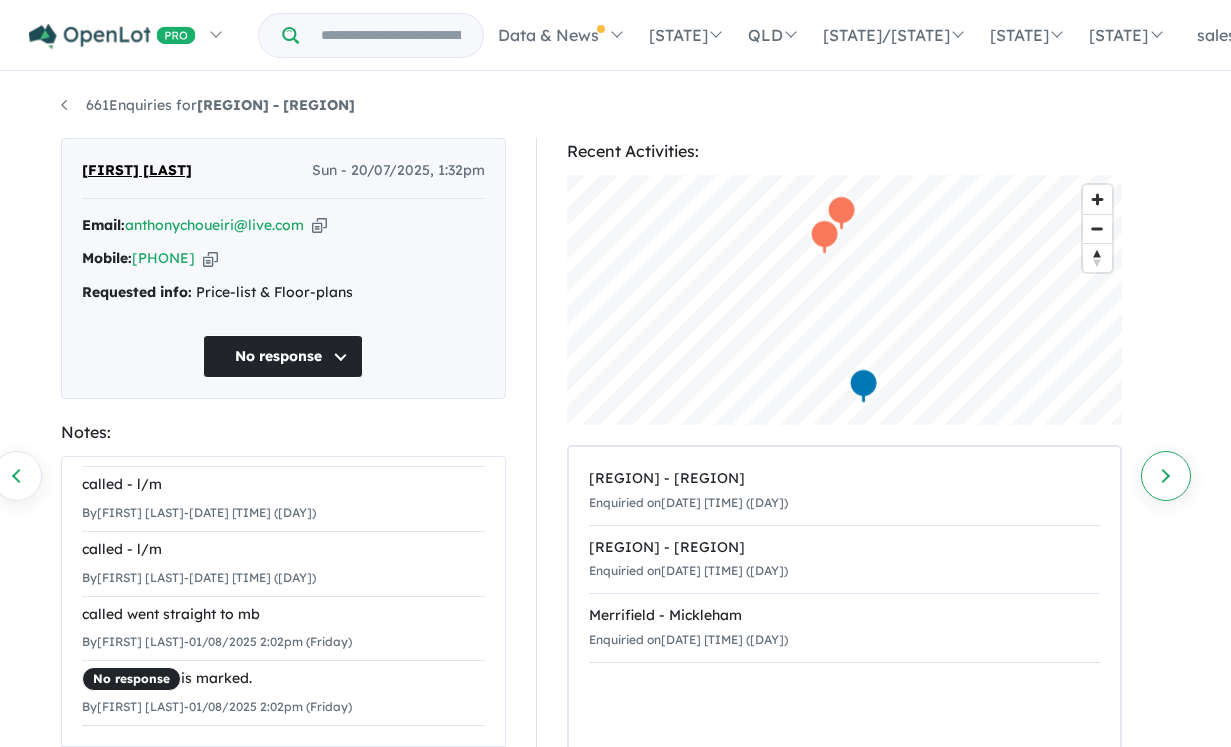 click on "Next enquiry" at bounding box center [1166, 476] 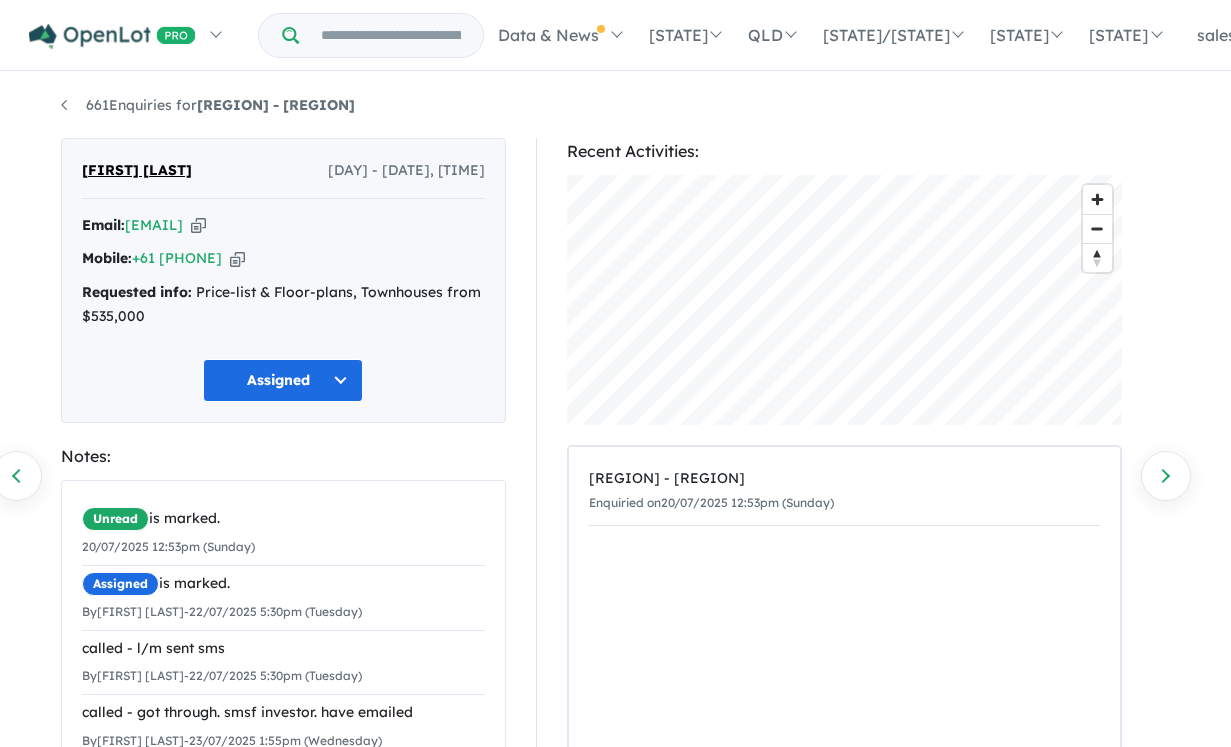 scroll, scrollTop: 11, scrollLeft: 0, axis: vertical 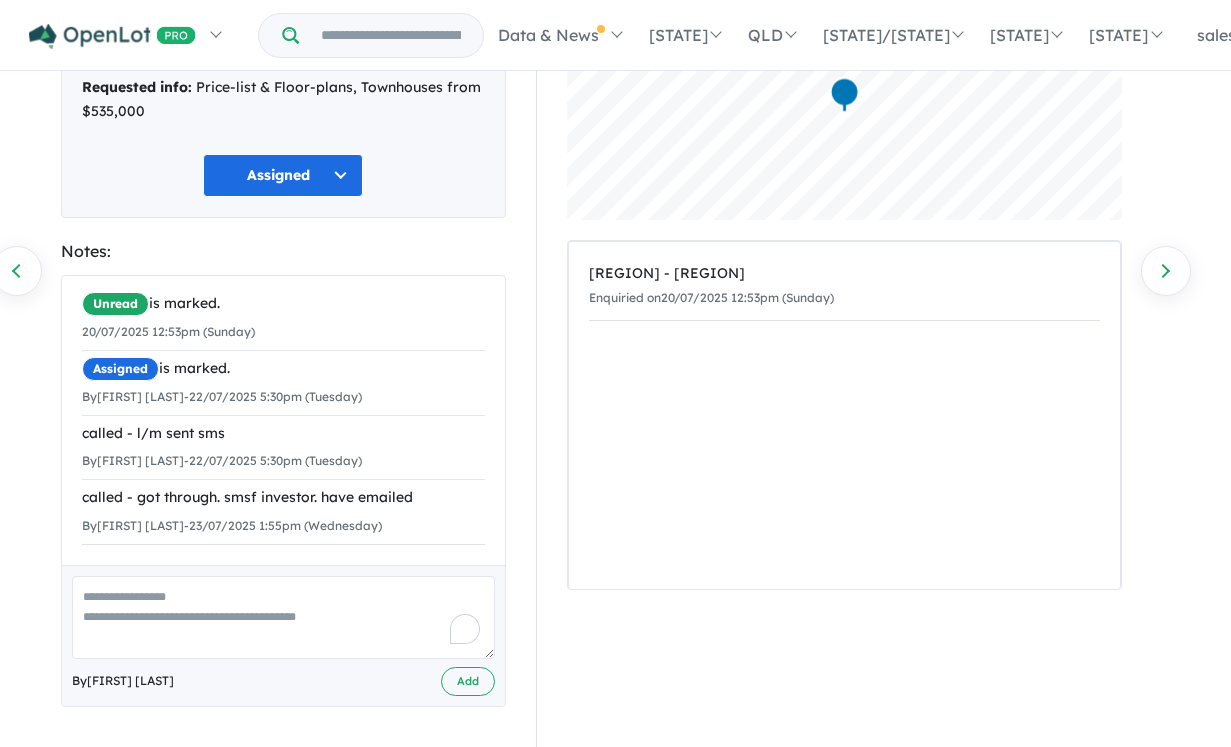 click at bounding box center [283, 617] 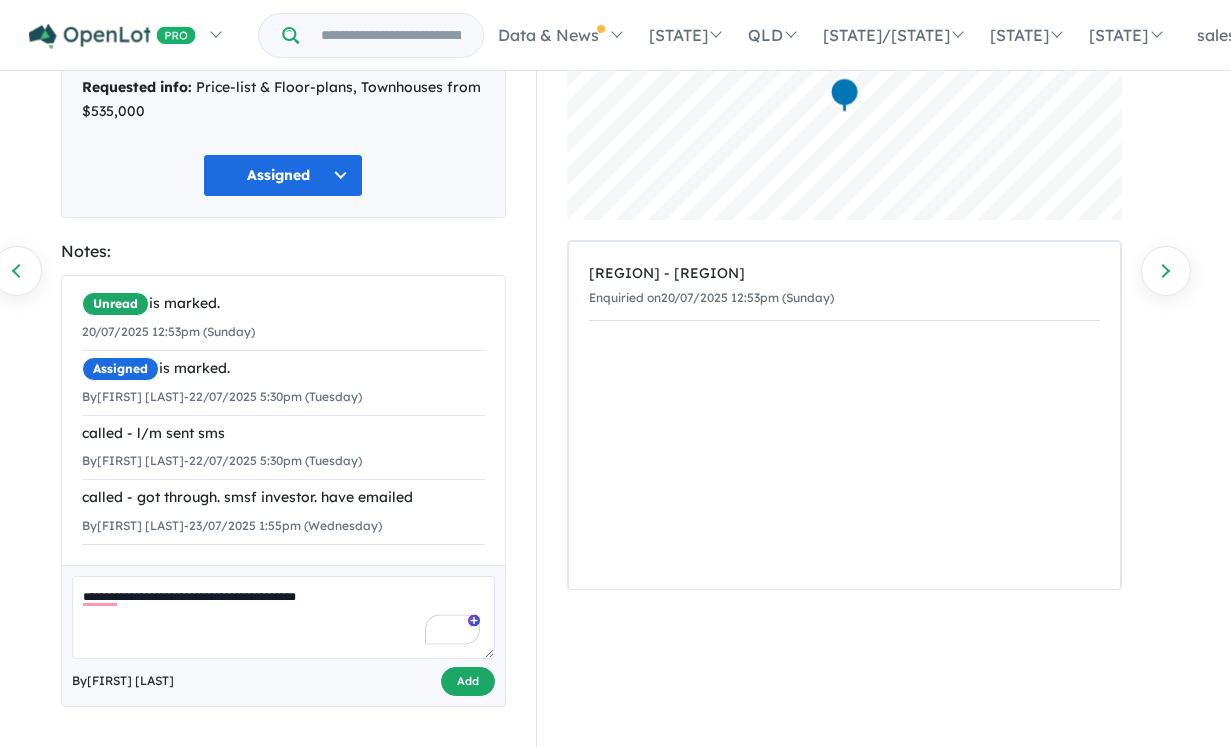 type on "**********" 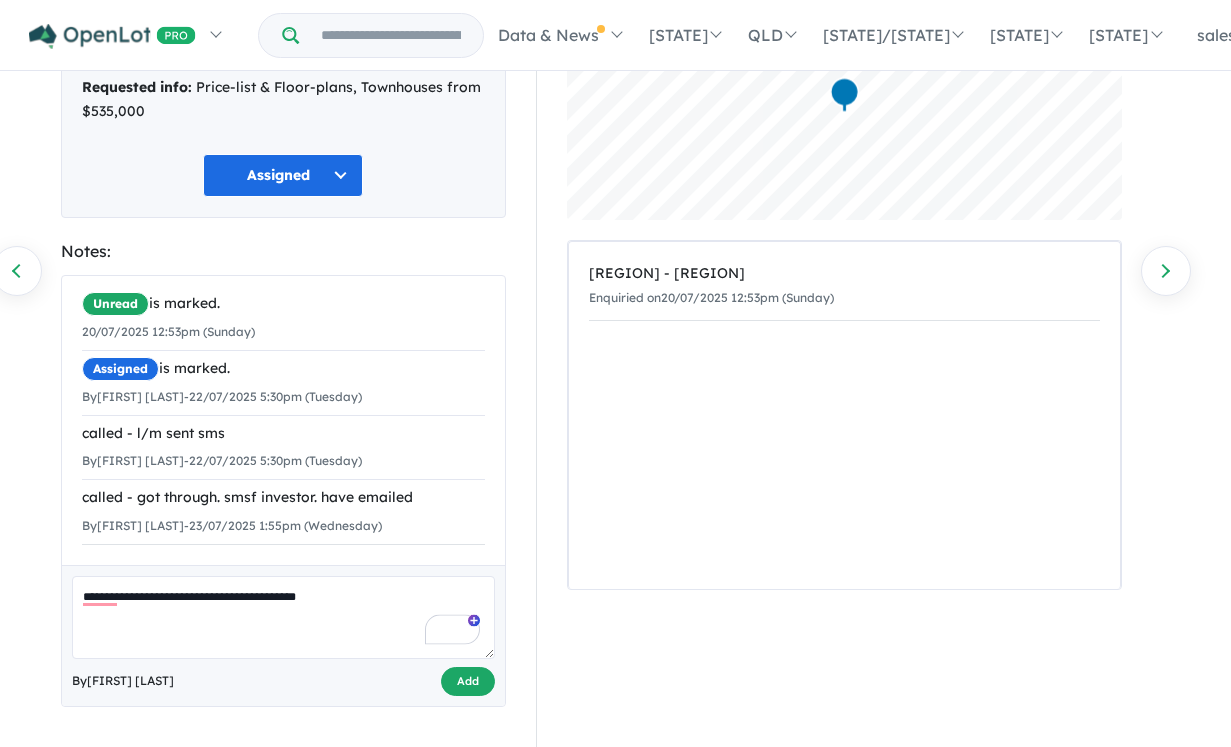 click on "Add" at bounding box center [468, 681] 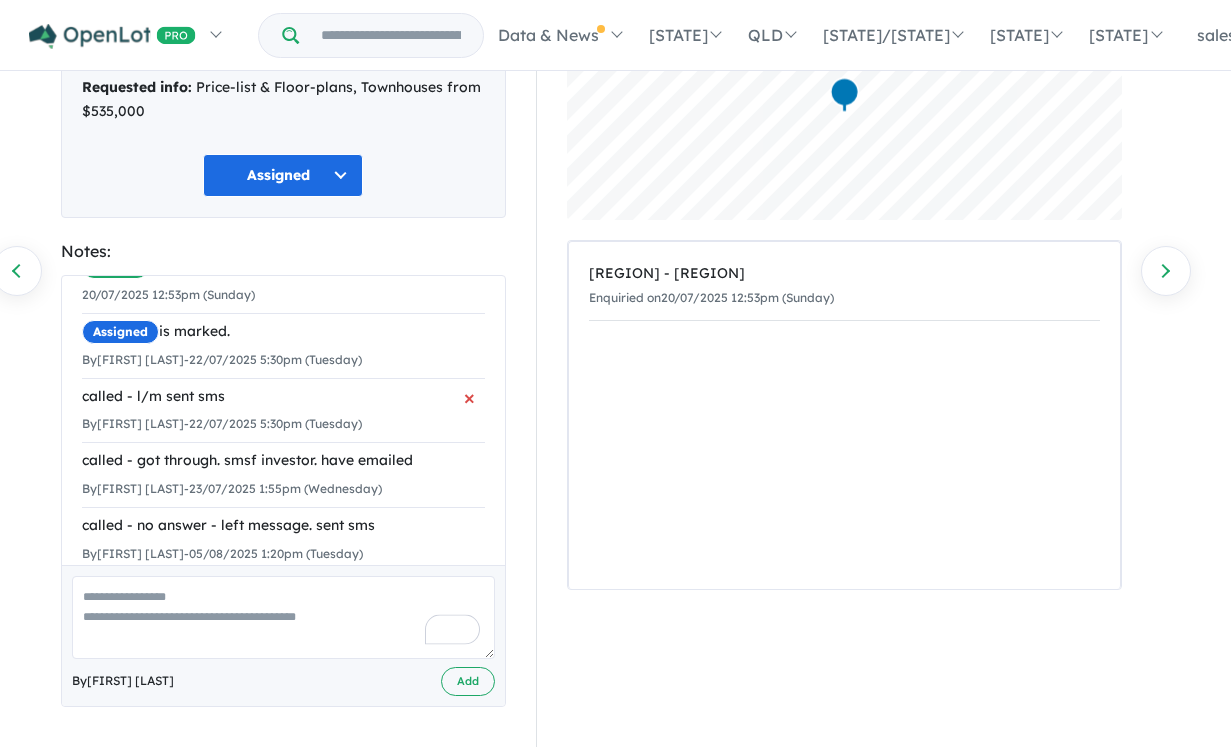 scroll, scrollTop: 0, scrollLeft: 0, axis: both 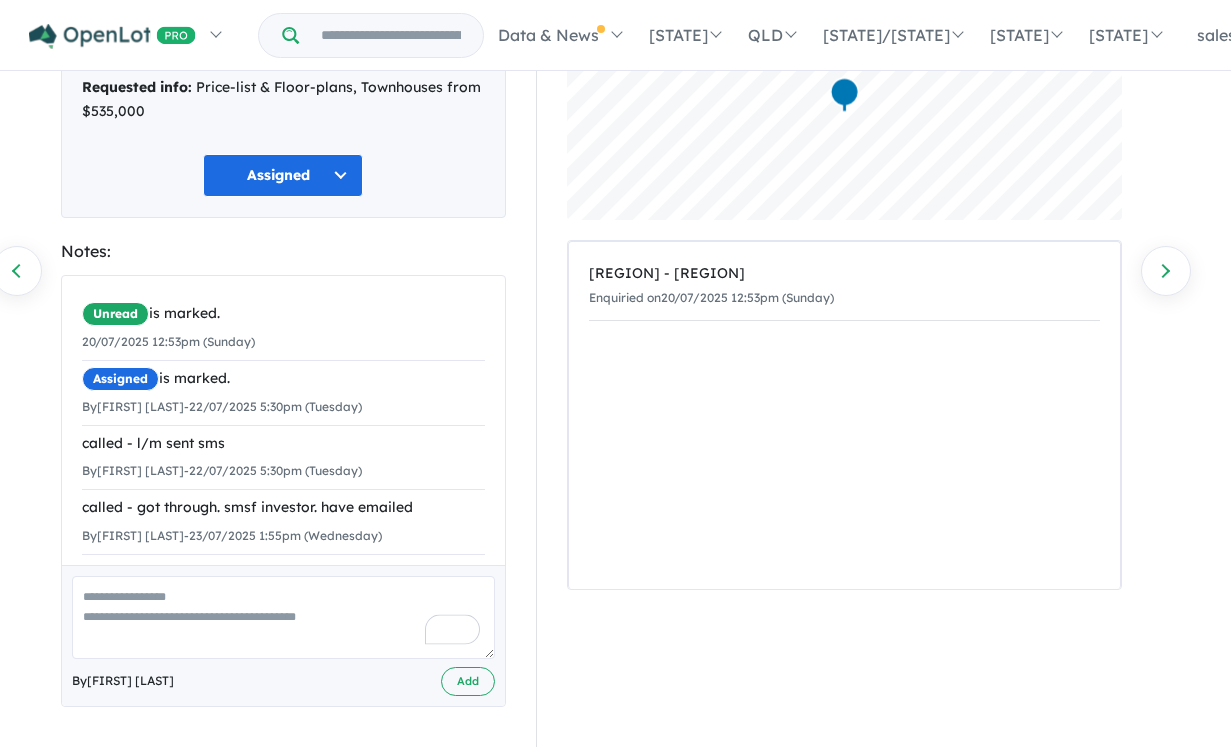 click at bounding box center [283, 617] 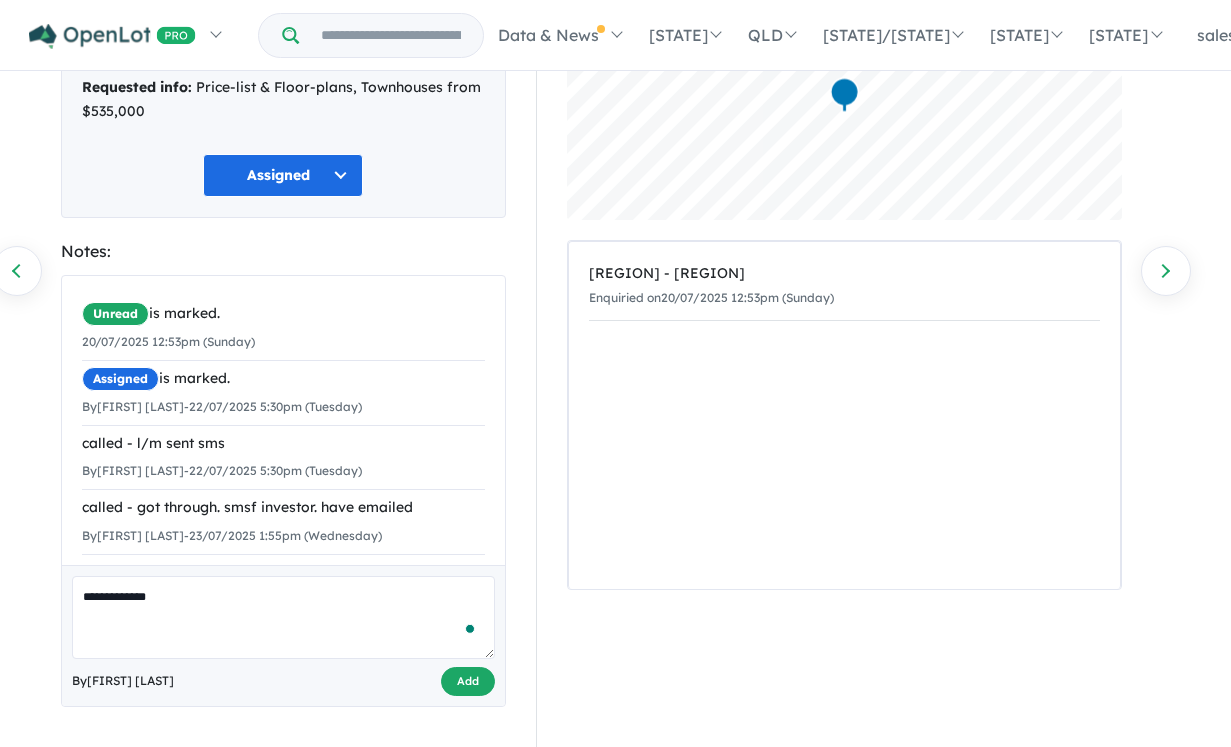 type on "**********" 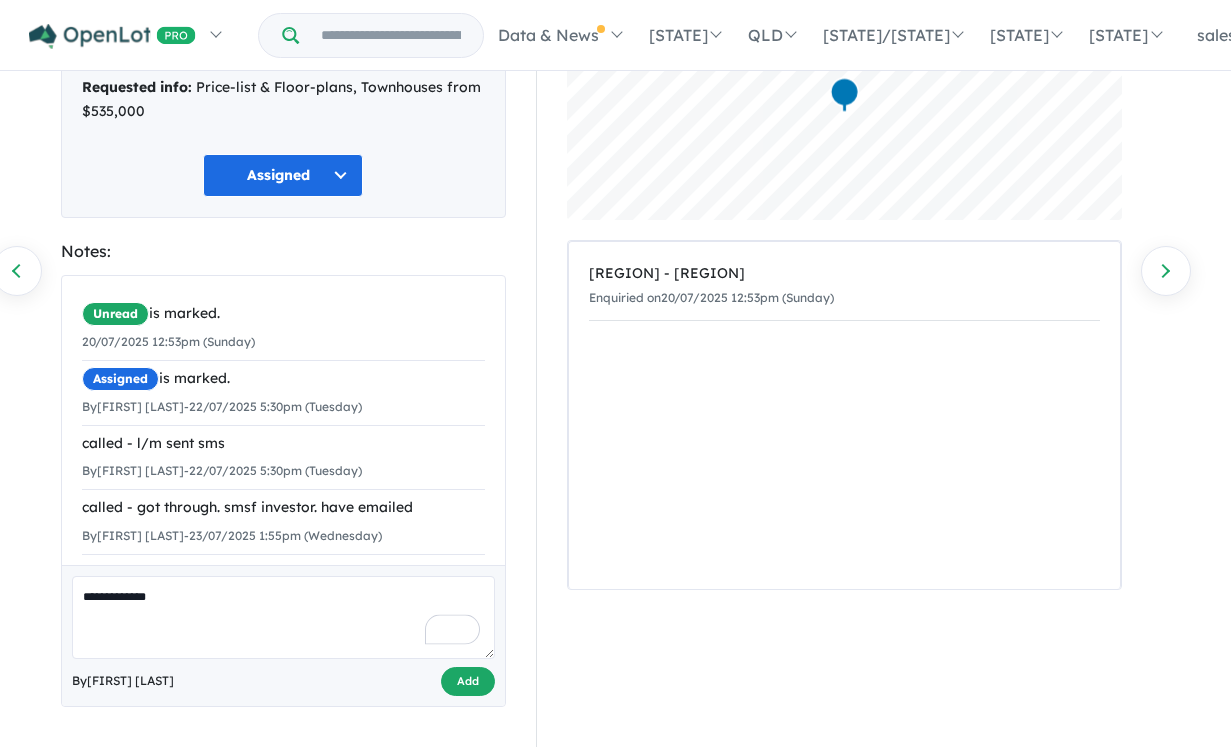 click on "Add" at bounding box center [468, 681] 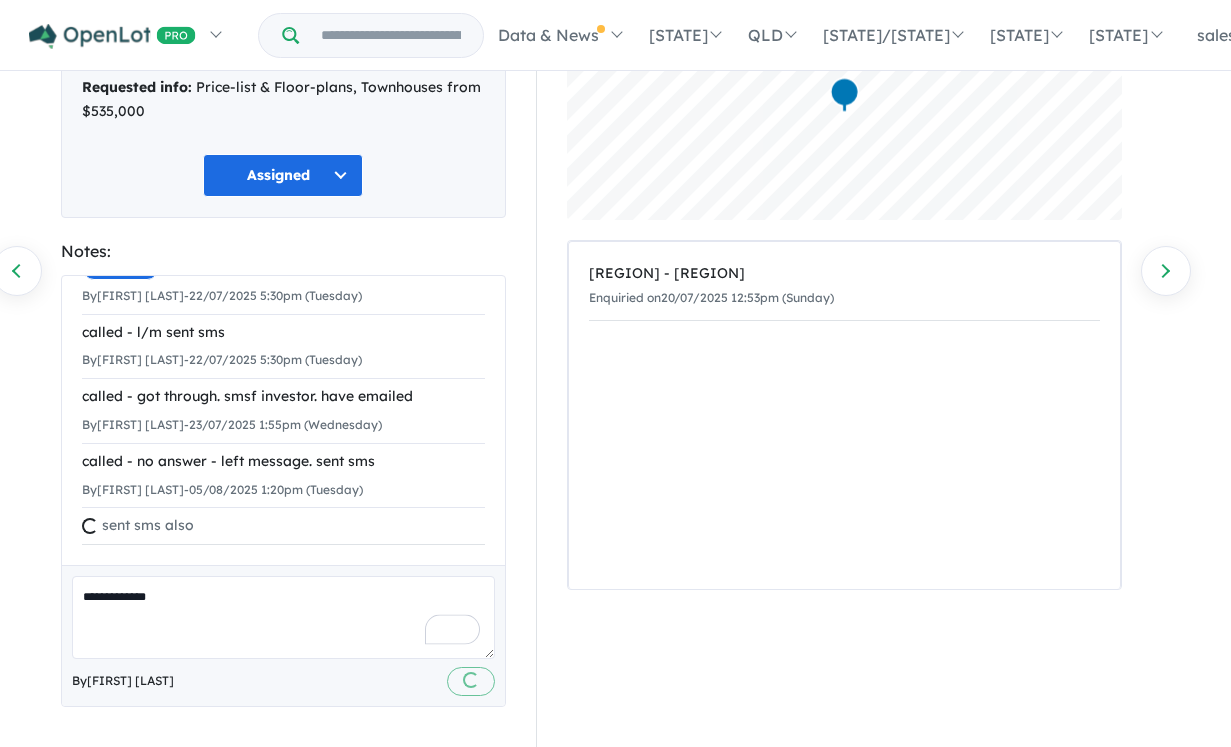 type 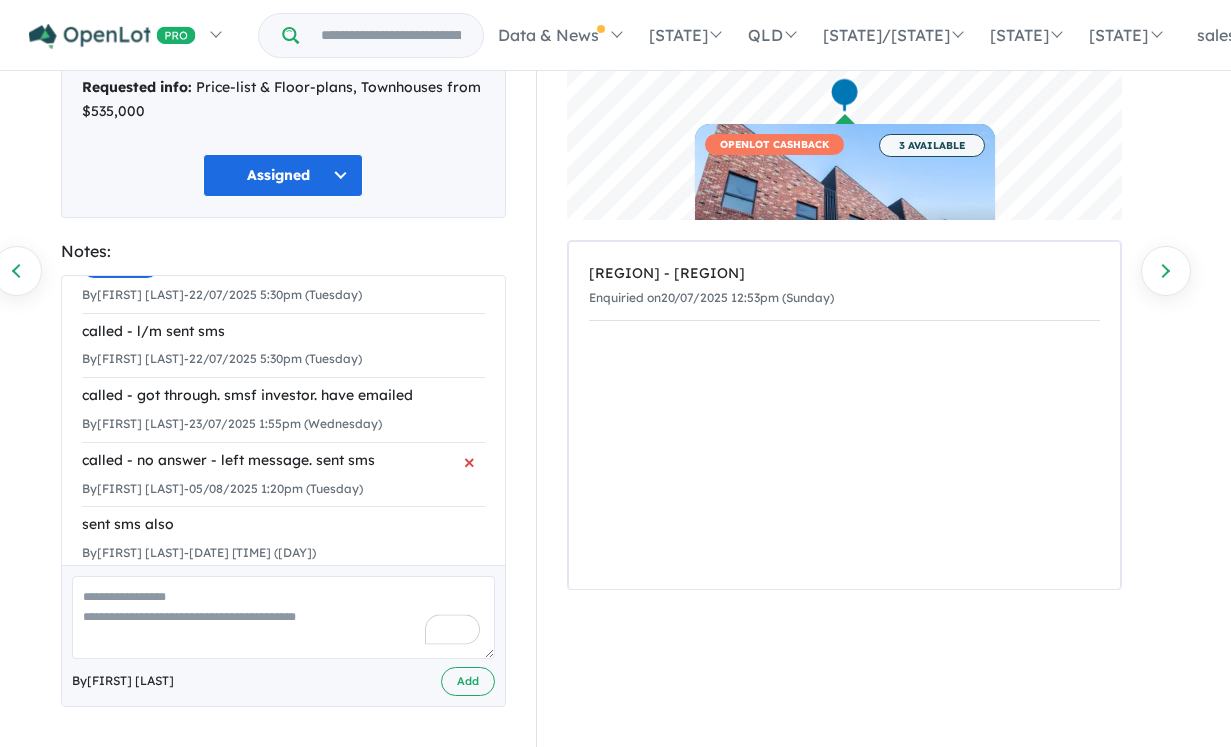 scroll, scrollTop: 0, scrollLeft: 0, axis: both 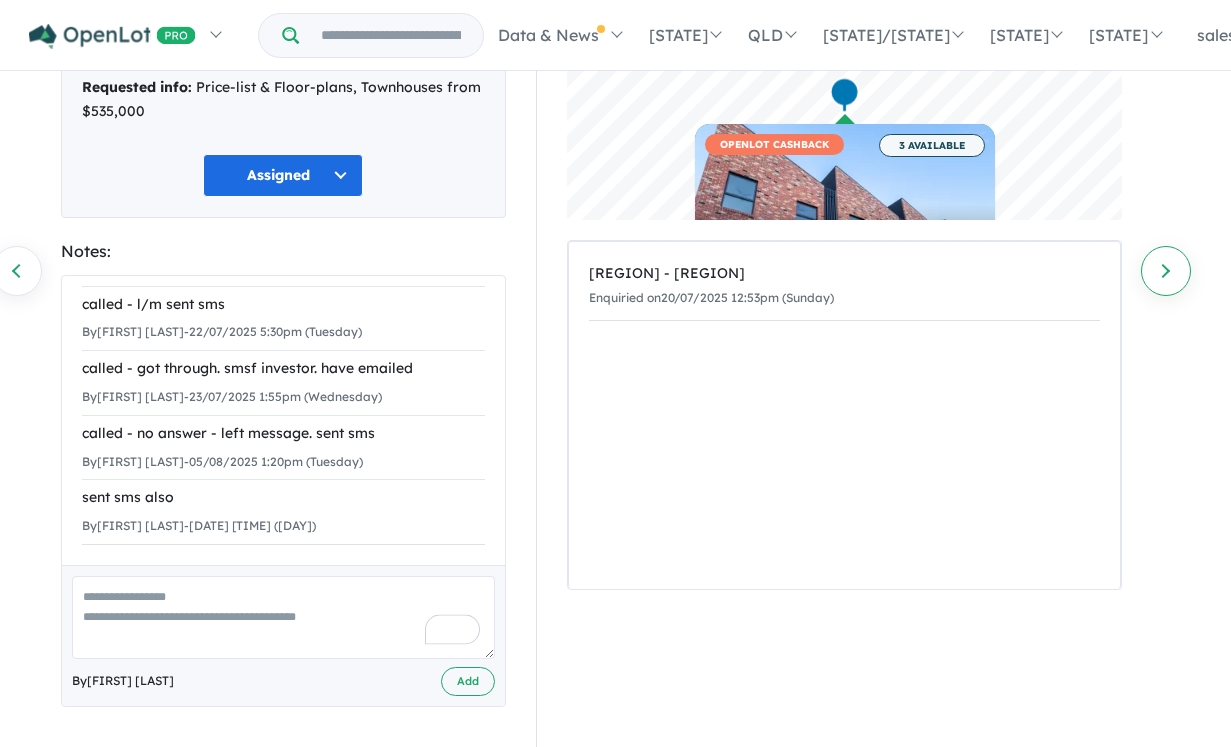 click on "Next enquiry" at bounding box center [1166, 271] 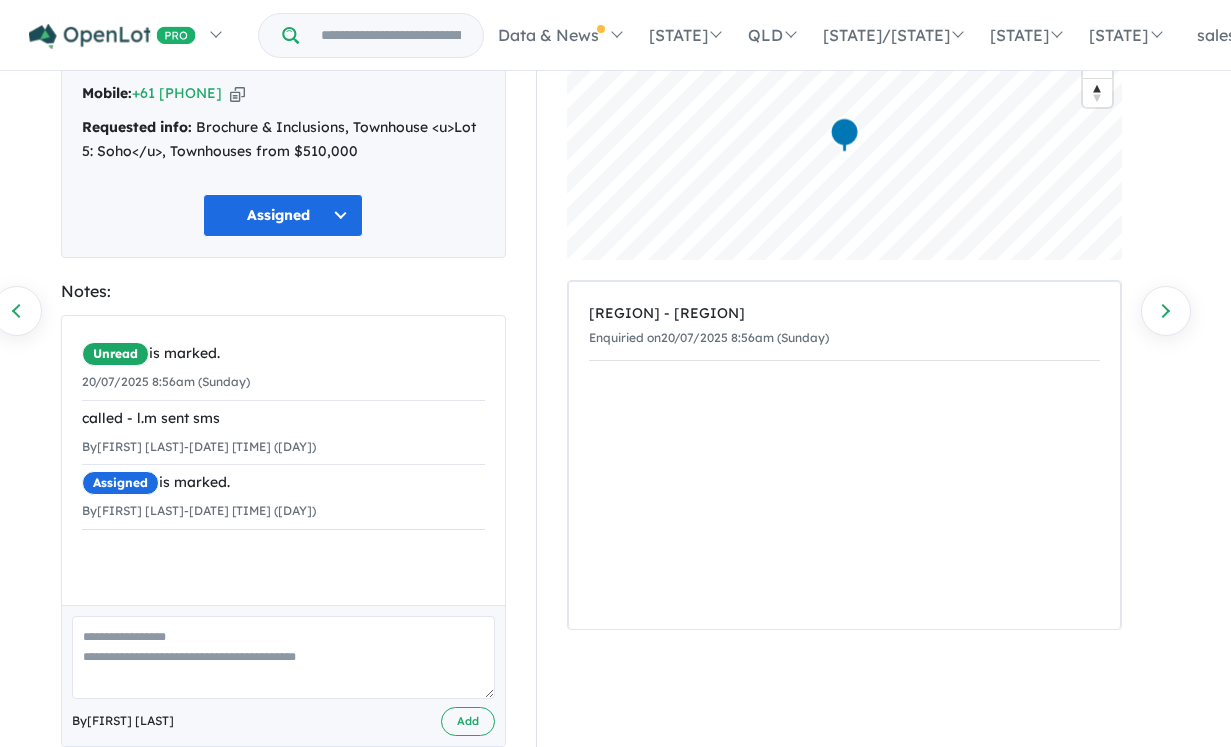 scroll, scrollTop: 167, scrollLeft: 0, axis: vertical 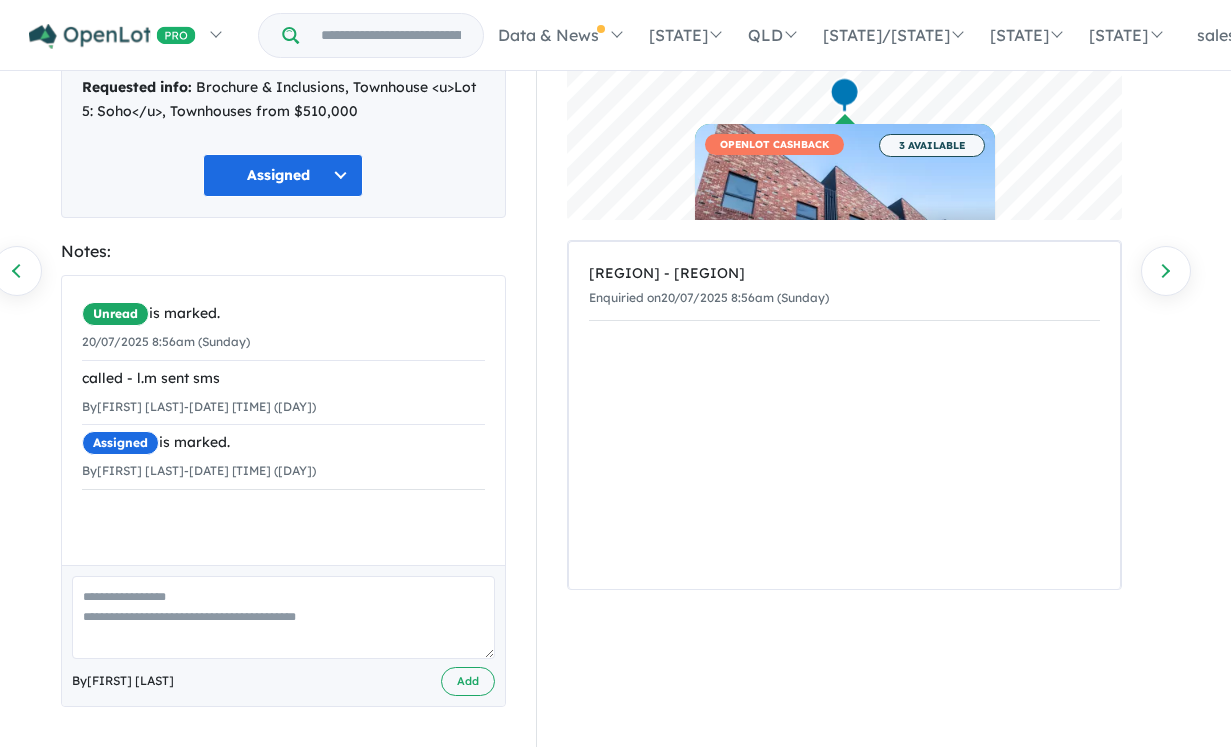 click at bounding box center [283, 617] 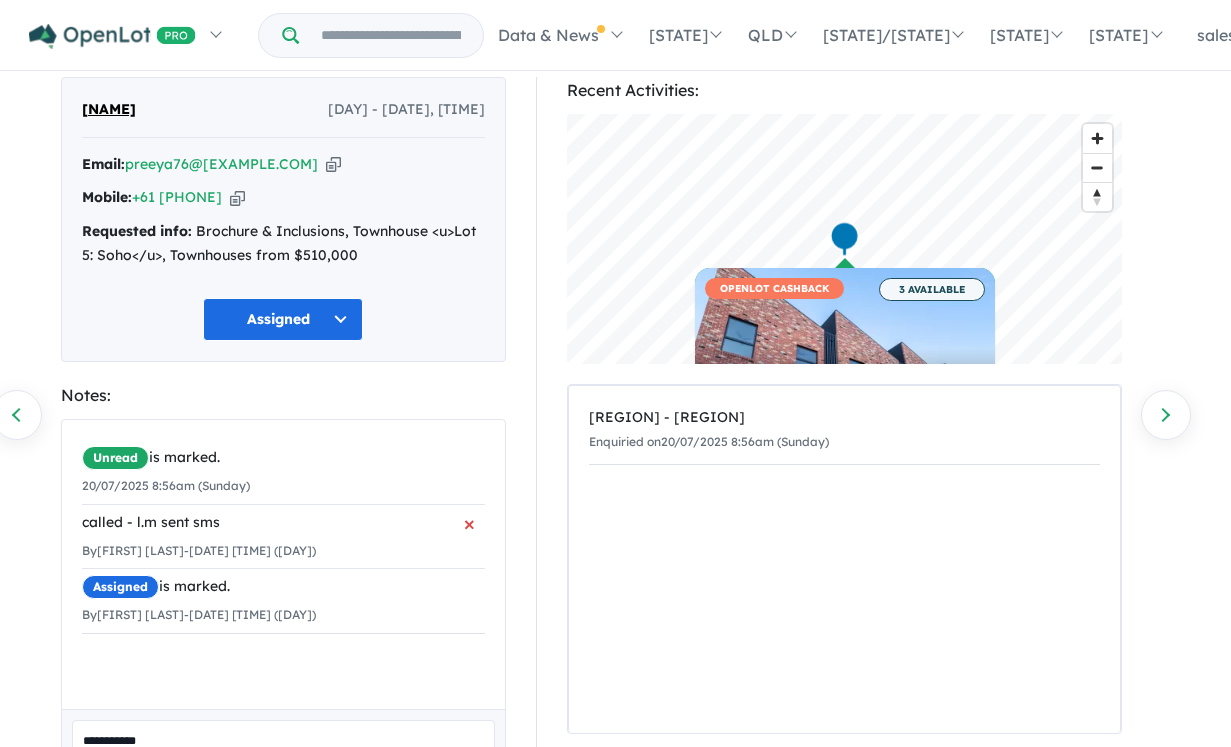 scroll, scrollTop: 0, scrollLeft: 0, axis: both 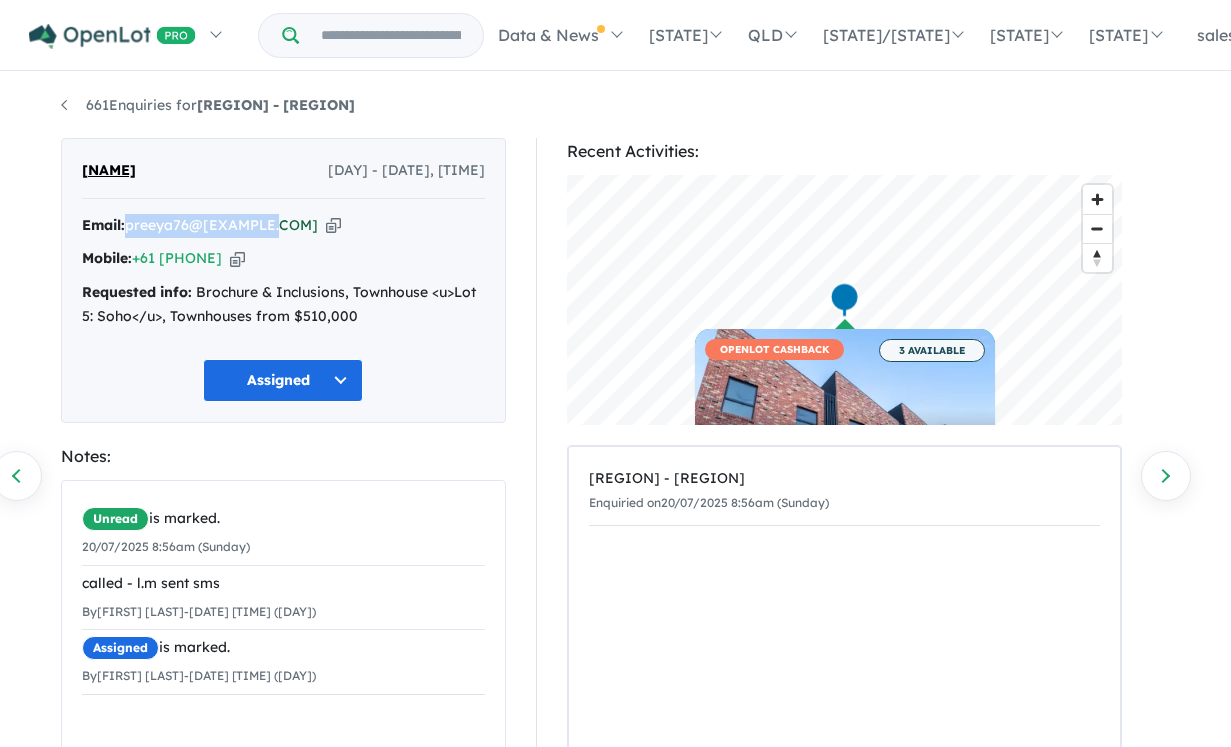 copy on "[EMAIL]" 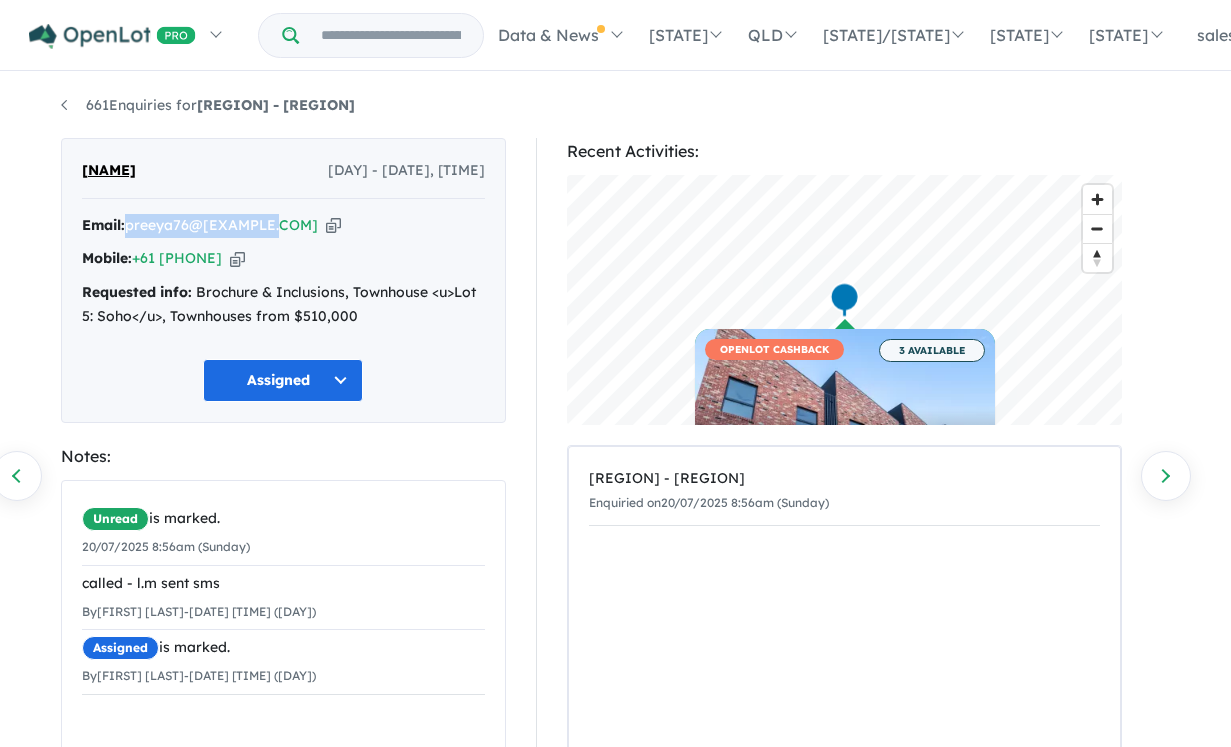 click on "Assigned" at bounding box center [283, 380] 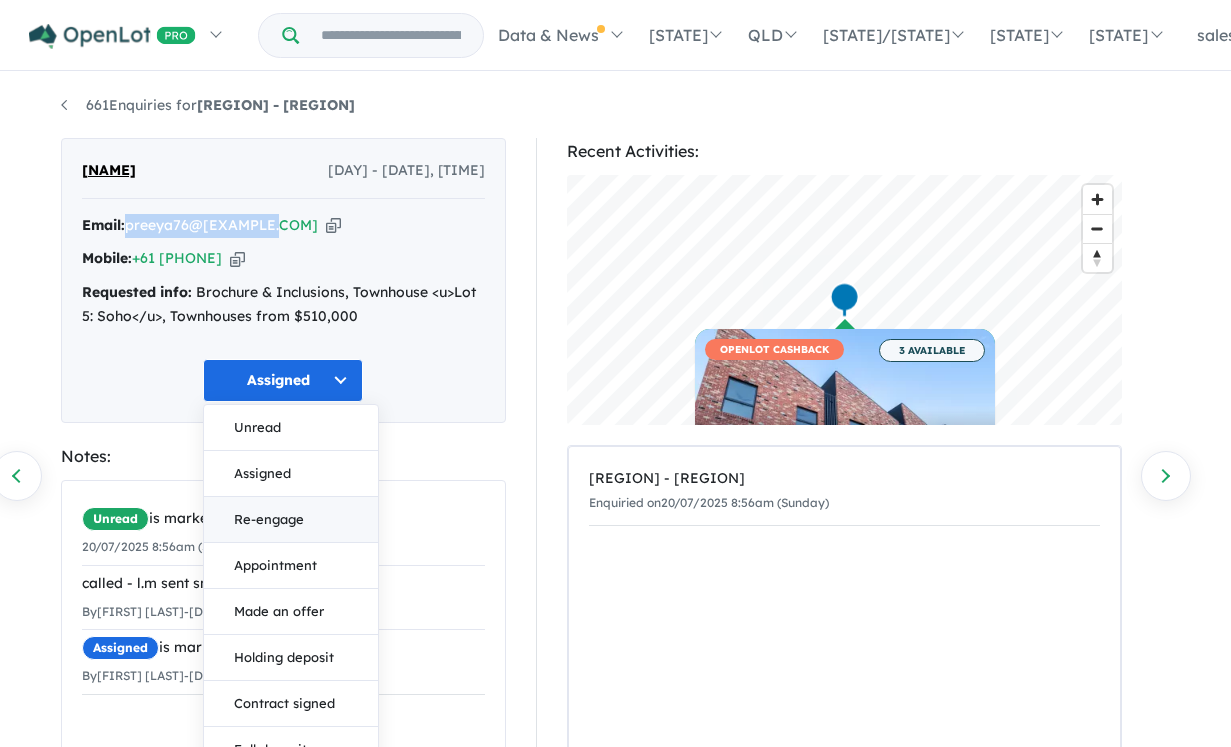 click on "Re-engage" at bounding box center (291, 520) 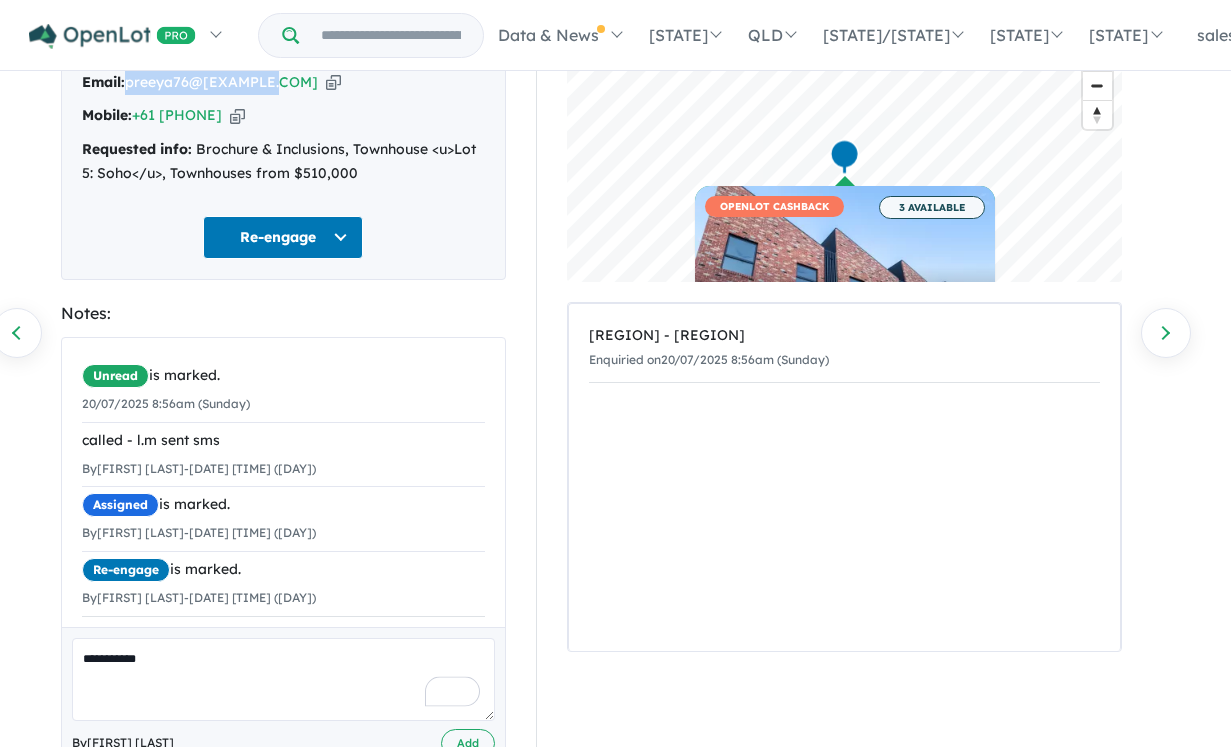 scroll, scrollTop: 150, scrollLeft: 0, axis: vertical 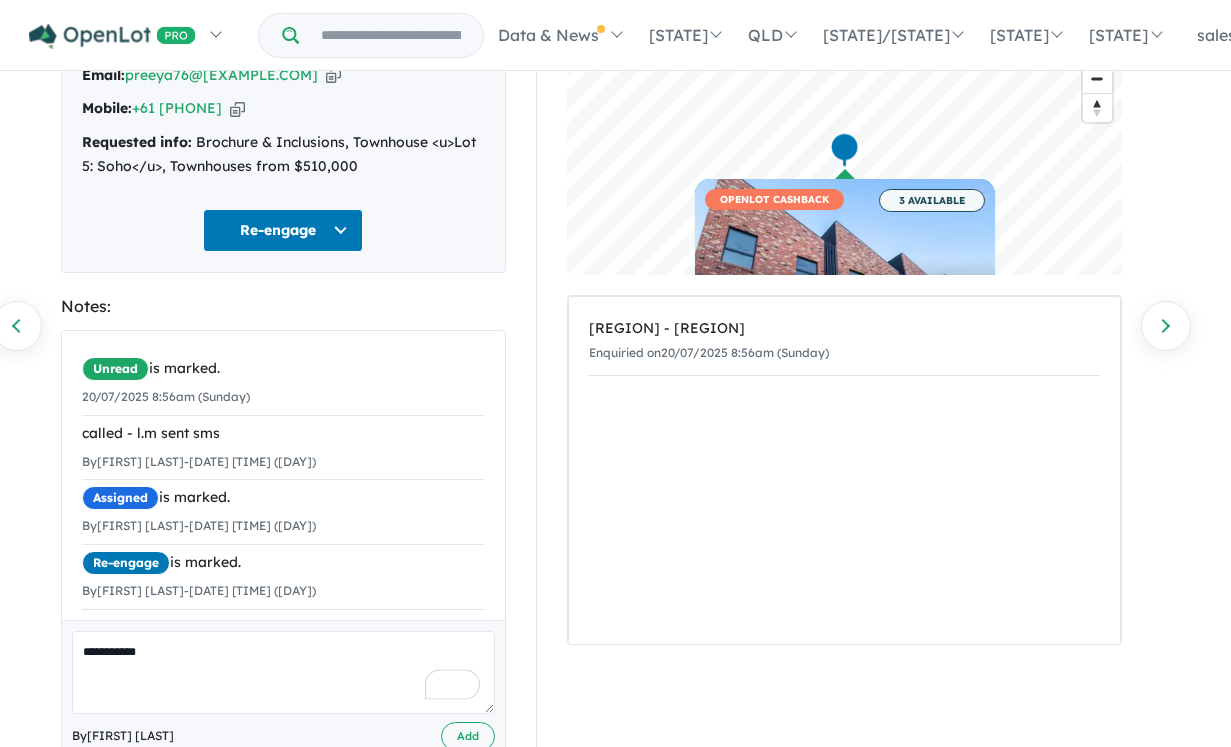 click on "**********" at bounding box center [283, 672] 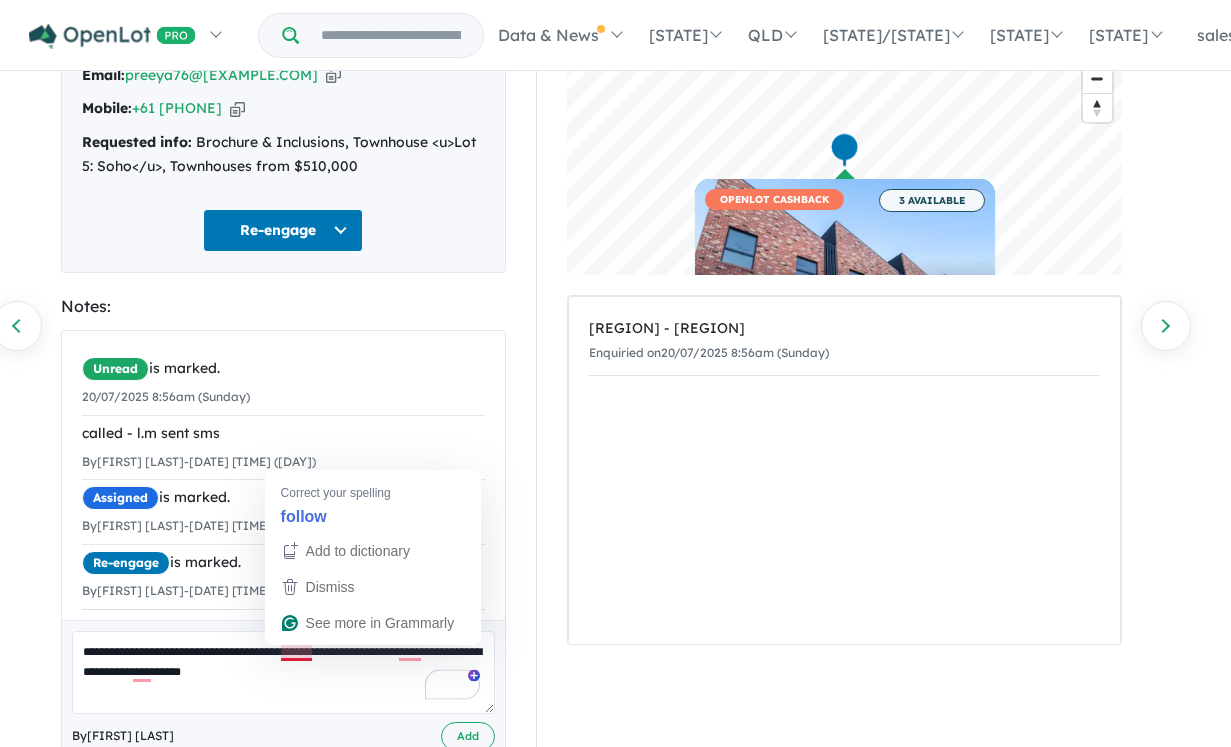 click on "**********" at bounding box center (283, 672) 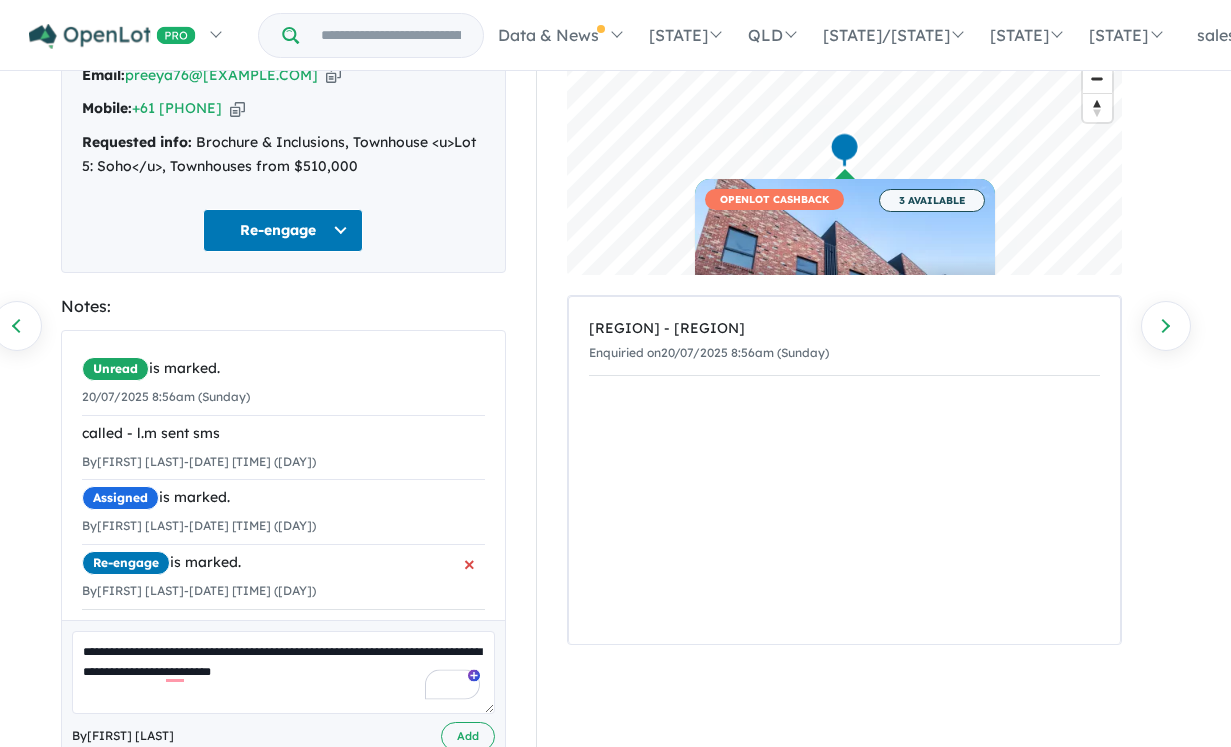 scroll, scrollTop: 11, scrollLeft: 0, axis: vertical 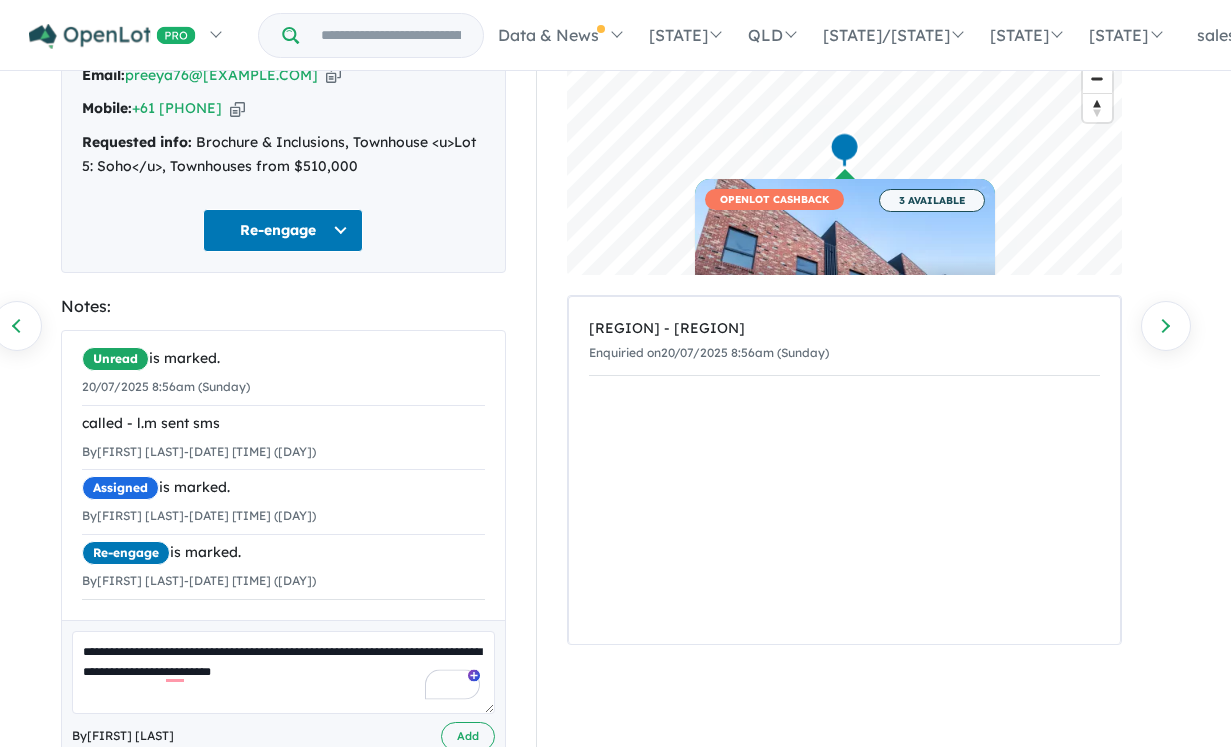 click on "**********" at bounding box center (283, 672) 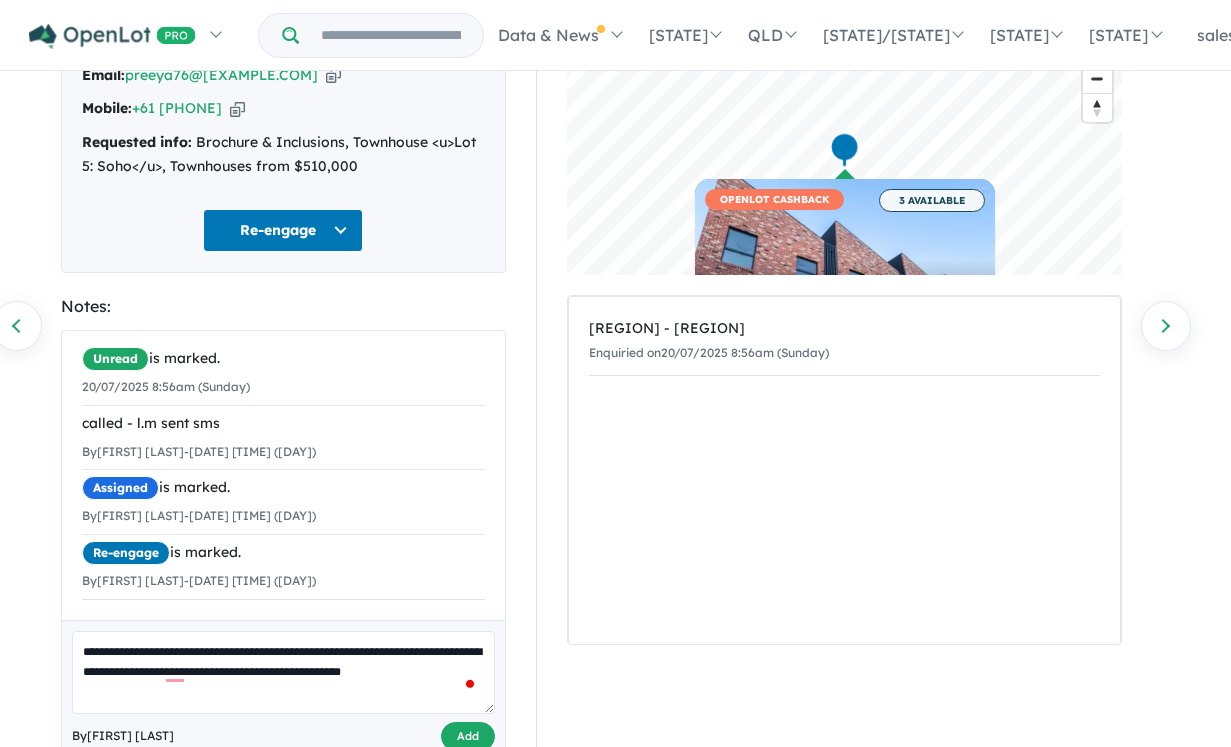 type on "**********" 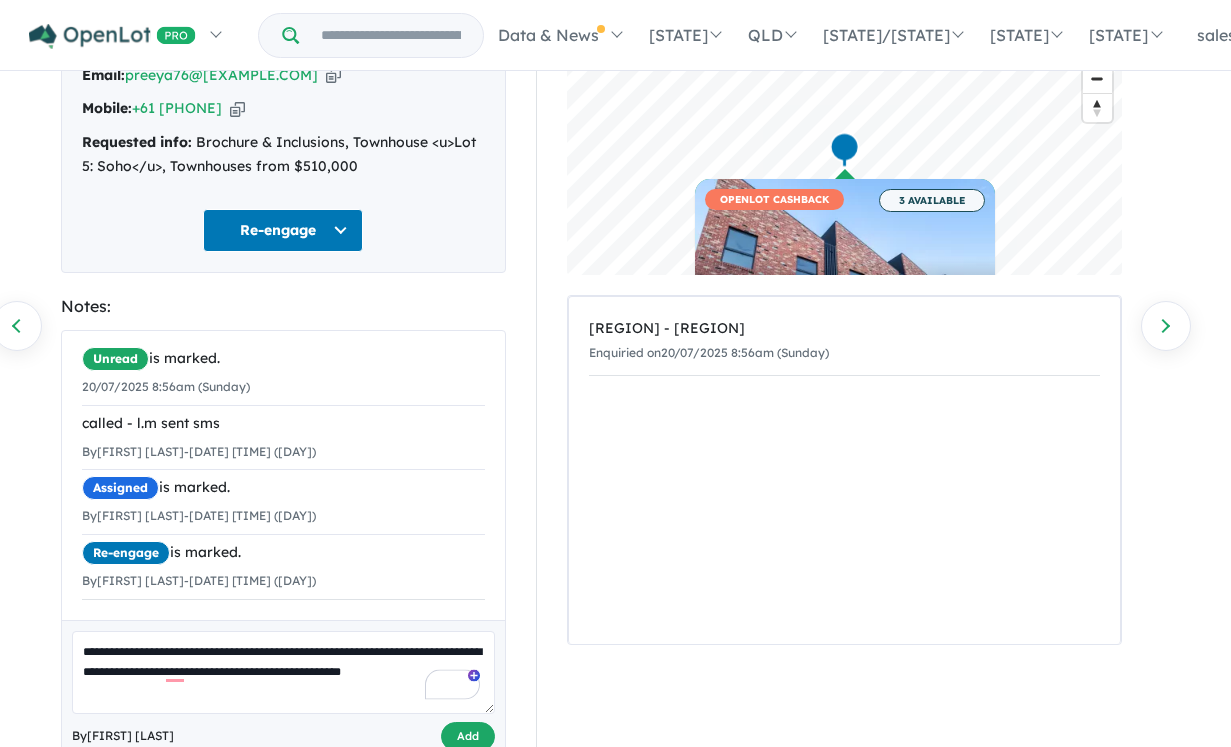 click on "Add" at bounding box center [468, 736] 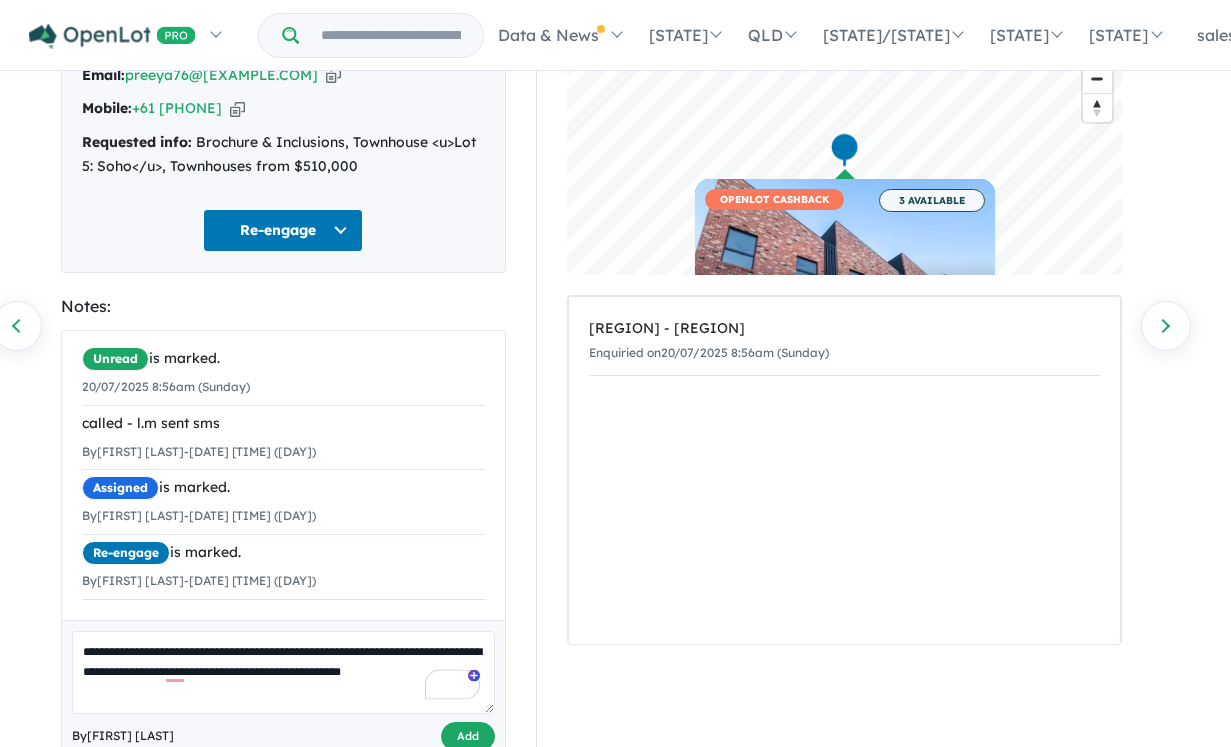 scroll, scrollTop: 96, scrollLeft: 0, axis: vertical 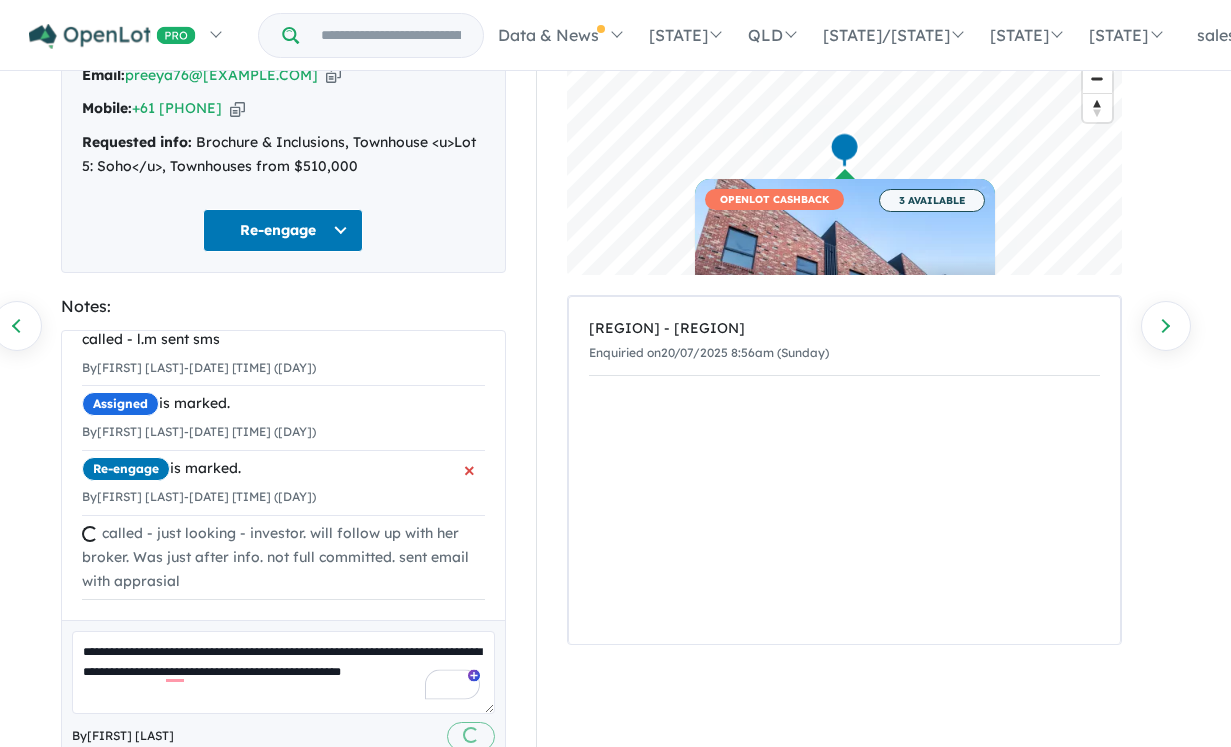 type 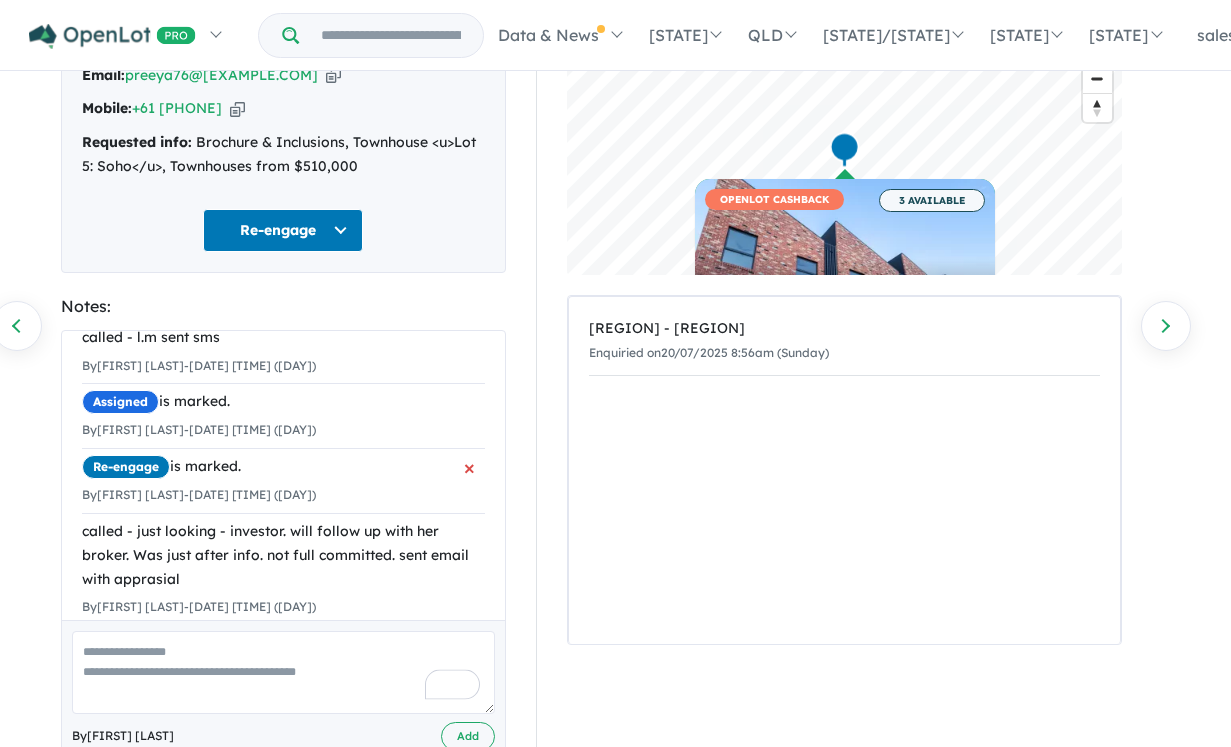 scroll, scrollTop: 0, scrollLeft: 0, axis: both 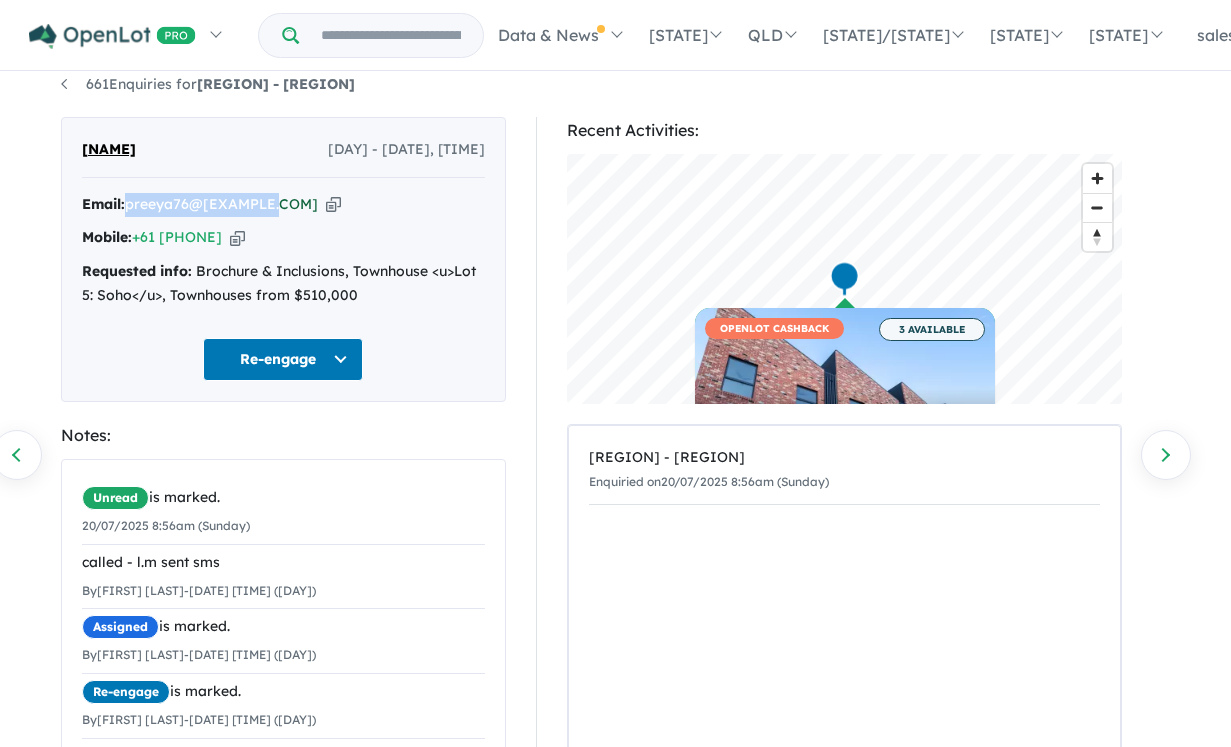 copy on "[EMAIL]" 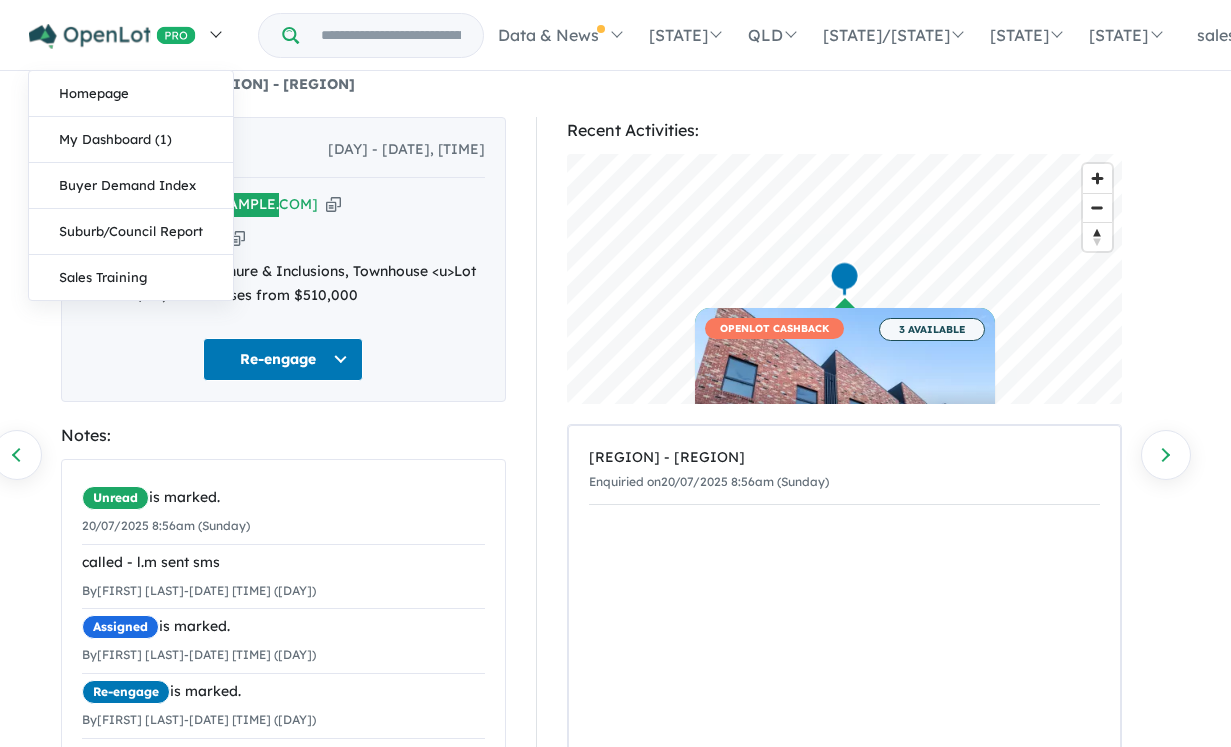 scroll, scrollTop: 206, scrollLeft: 0, axis: vertical 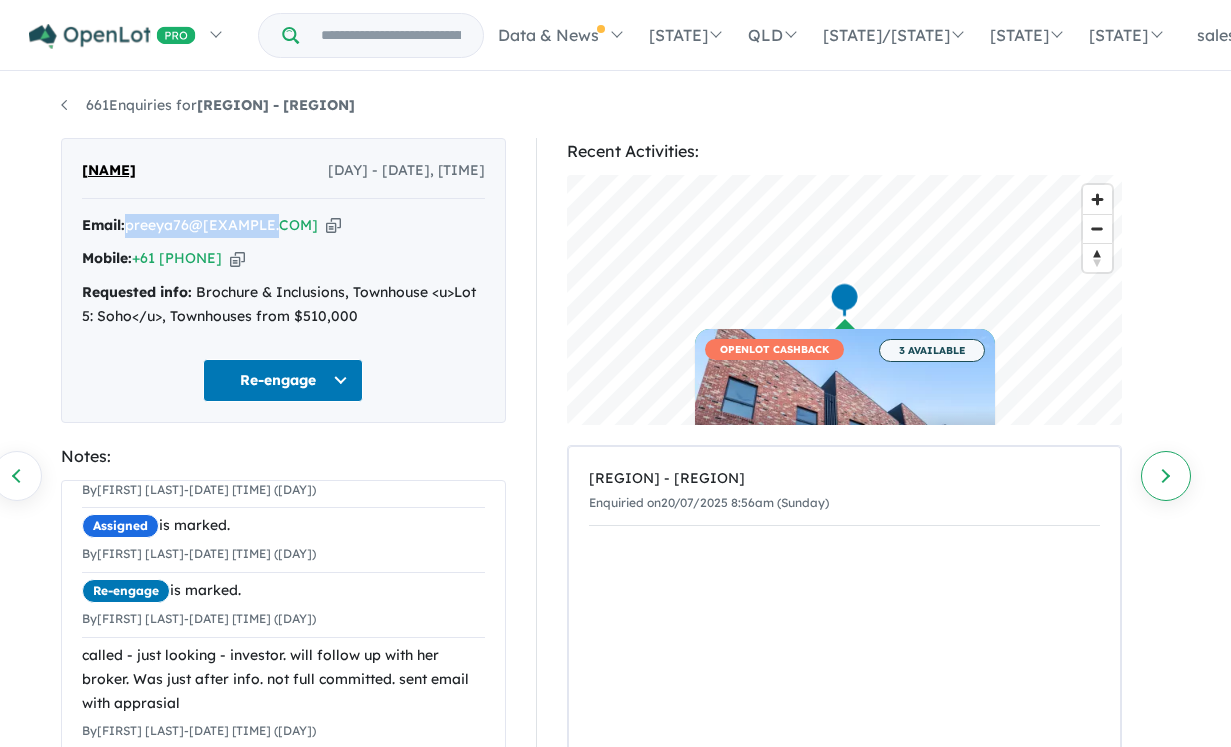 click on "Next enquiry" at bounding box center (1166, 476) 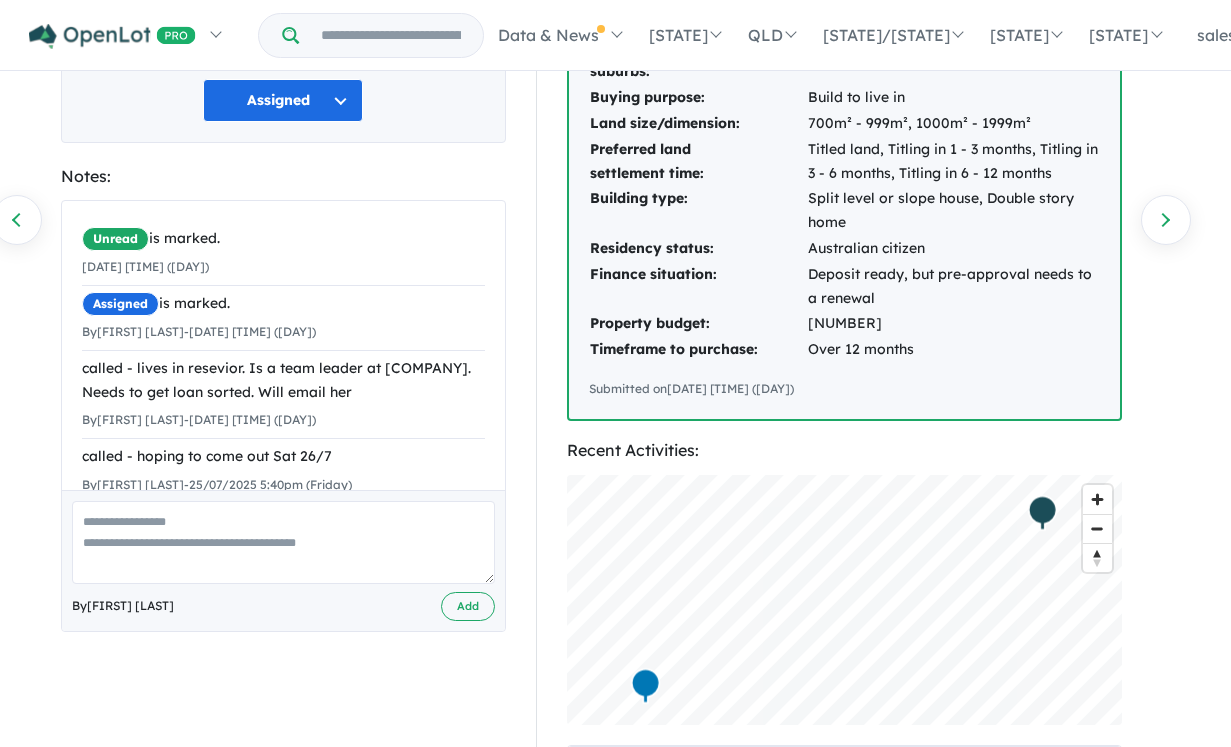 scroll, scrollTop: 258, scrollLeft: 0, axis: vertical 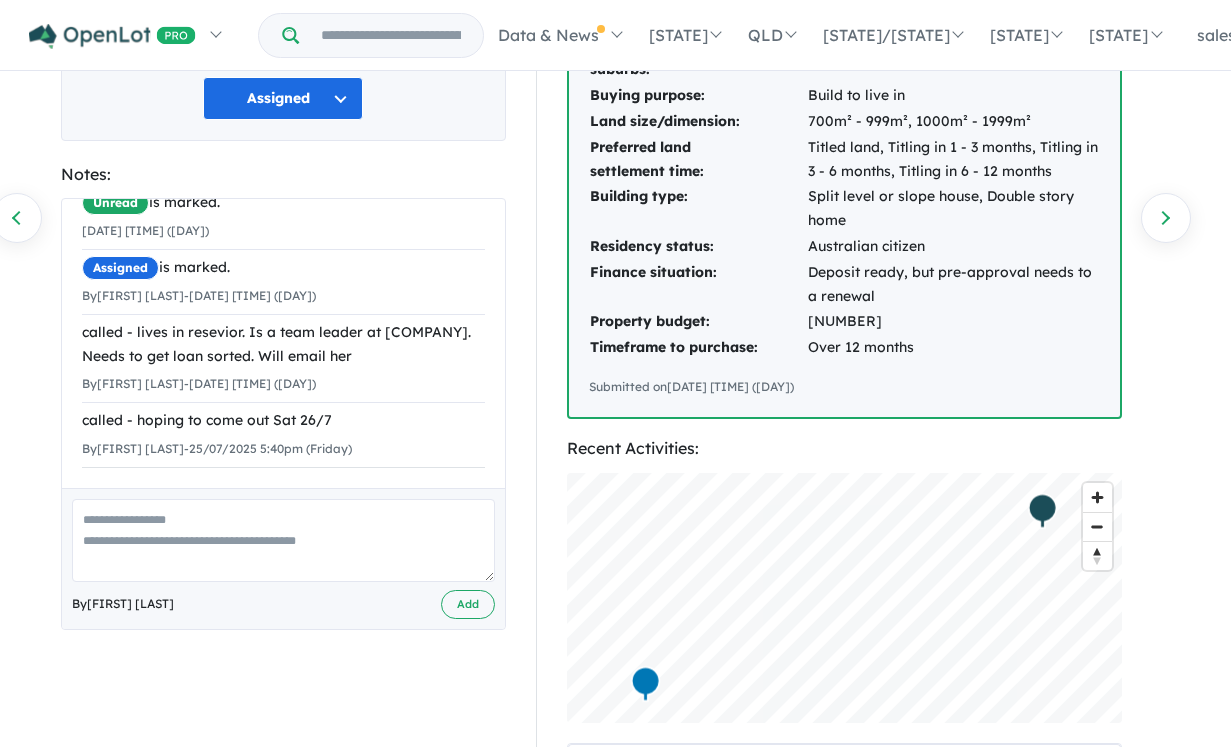 click at bounding box center (283, 540) 